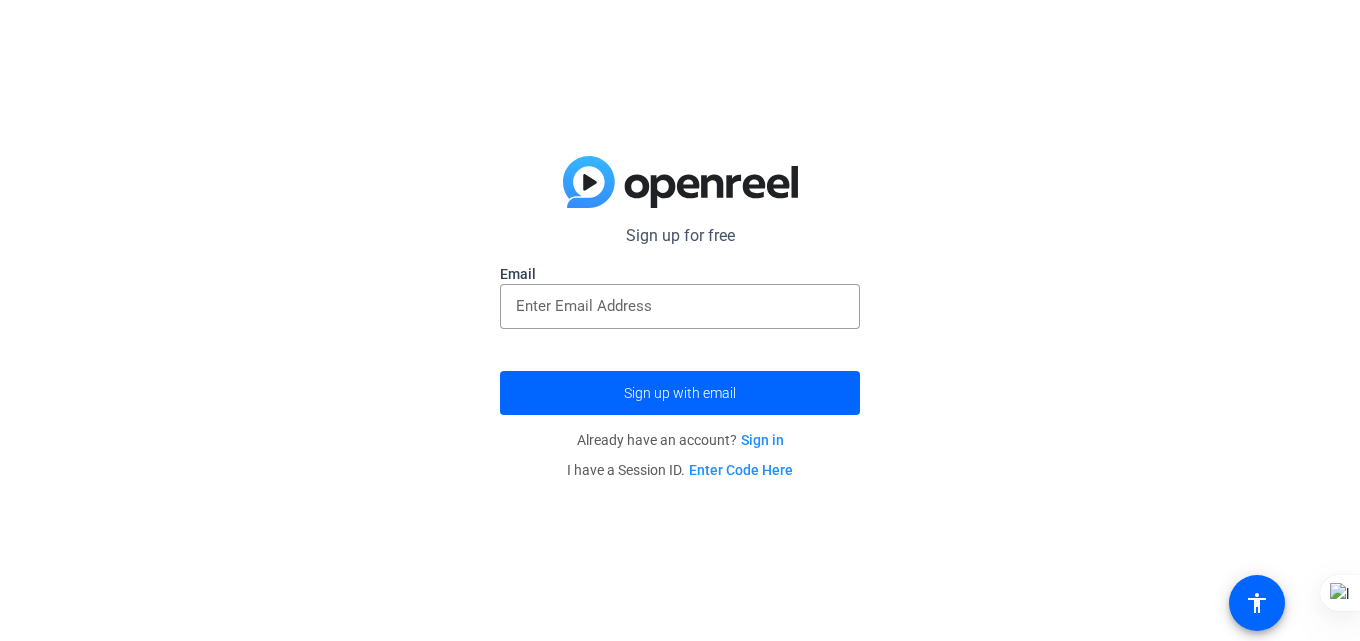 scroll, scrollTop: 0, scrollLeft: 0, axis: both 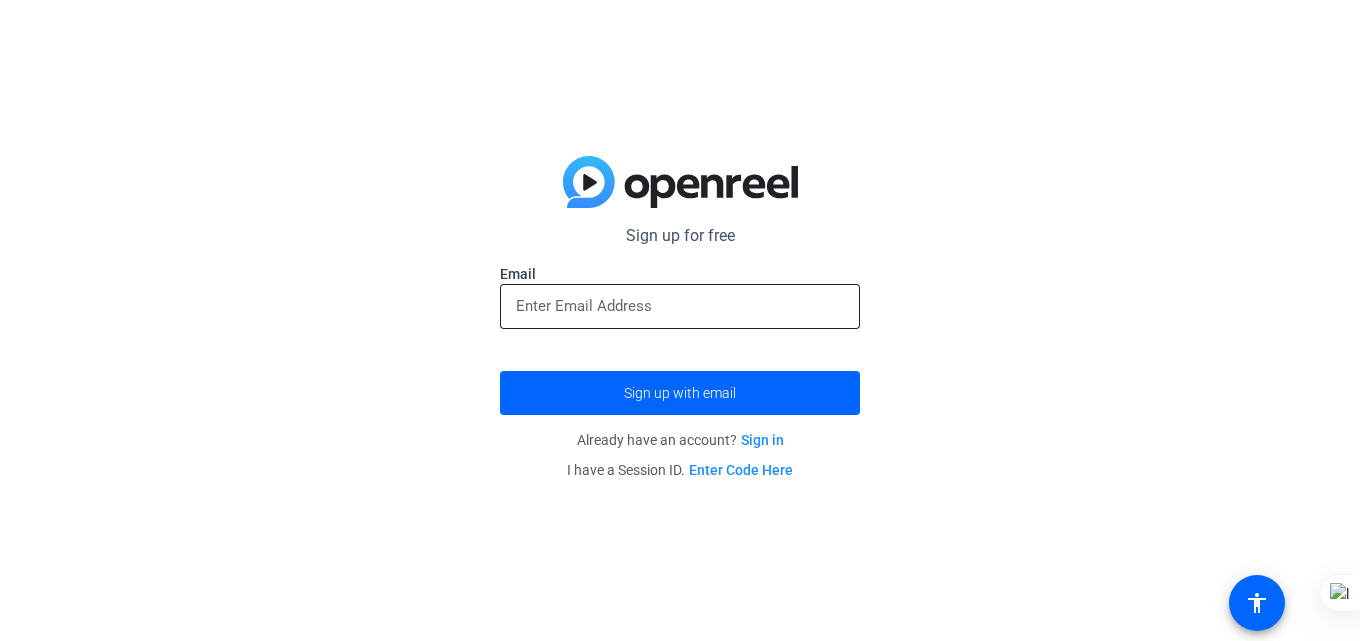 click at bounding box center (680, 306) 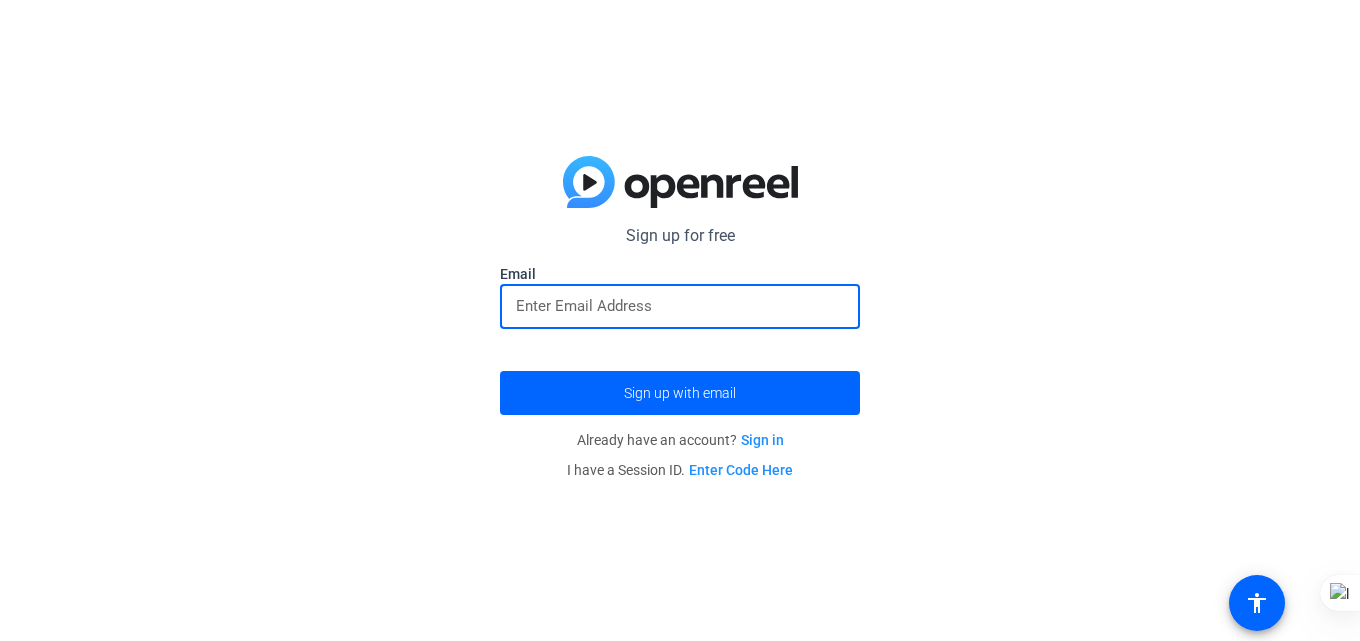 type on "[EMAIL]" 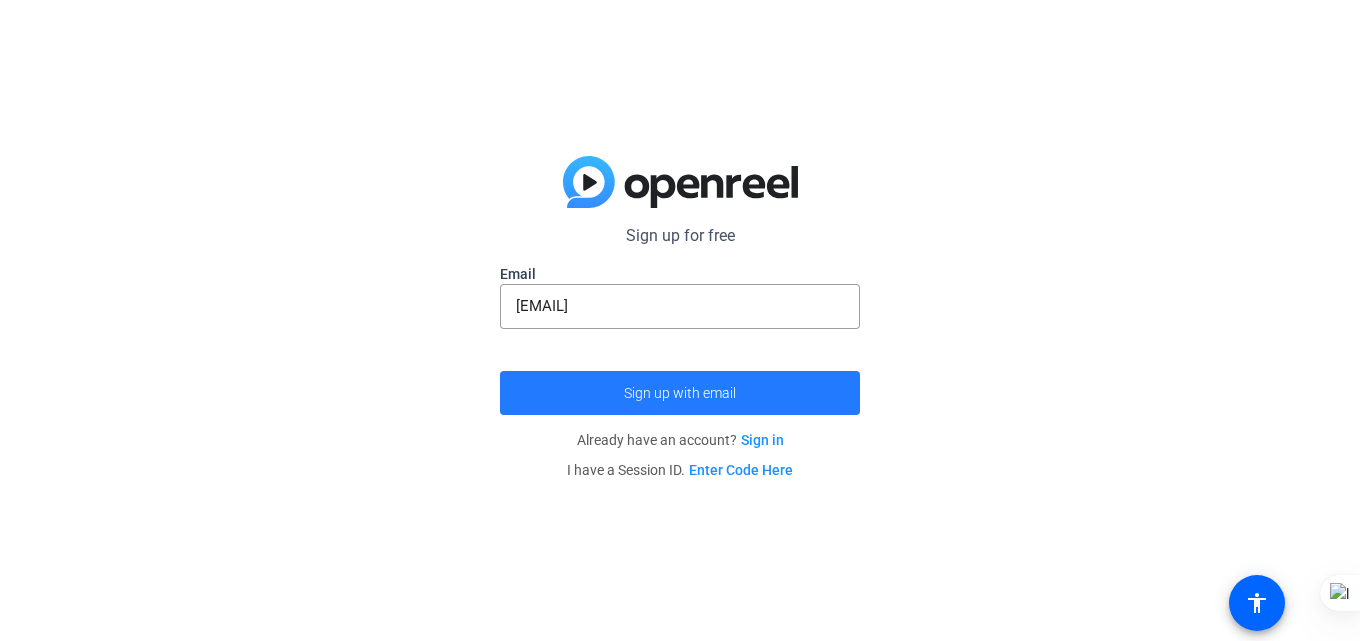 click 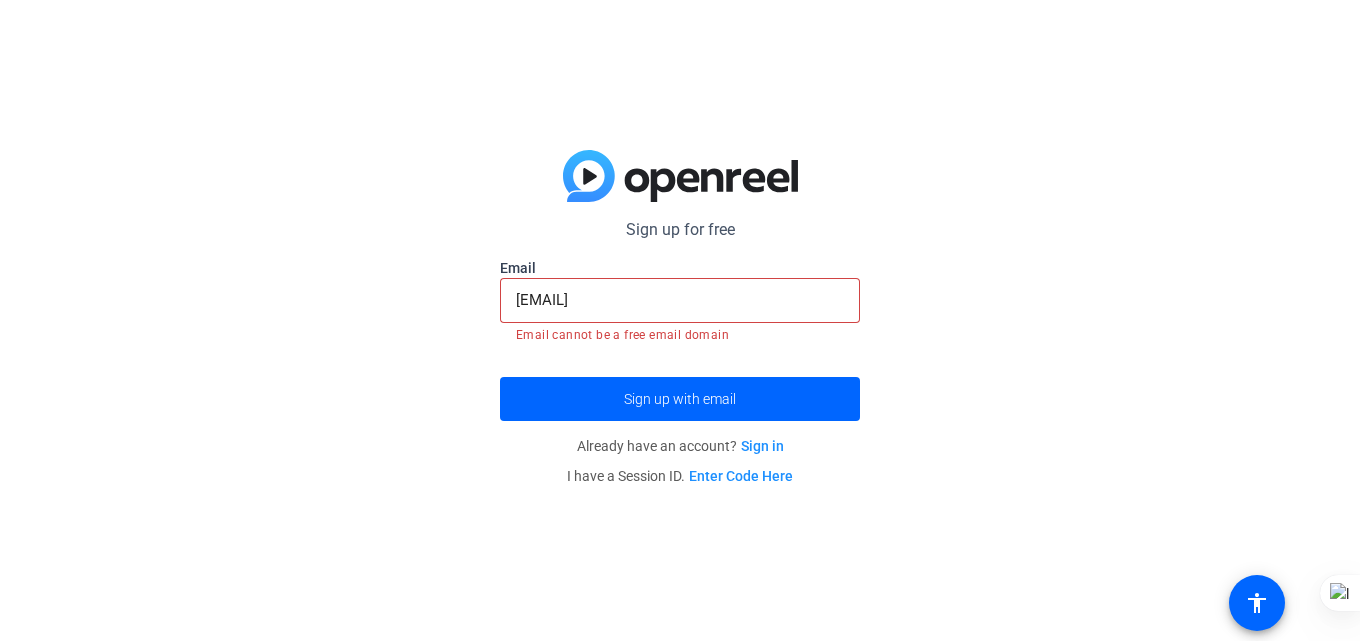 click on "[EMAIL]" at bounding box center [680, 300] 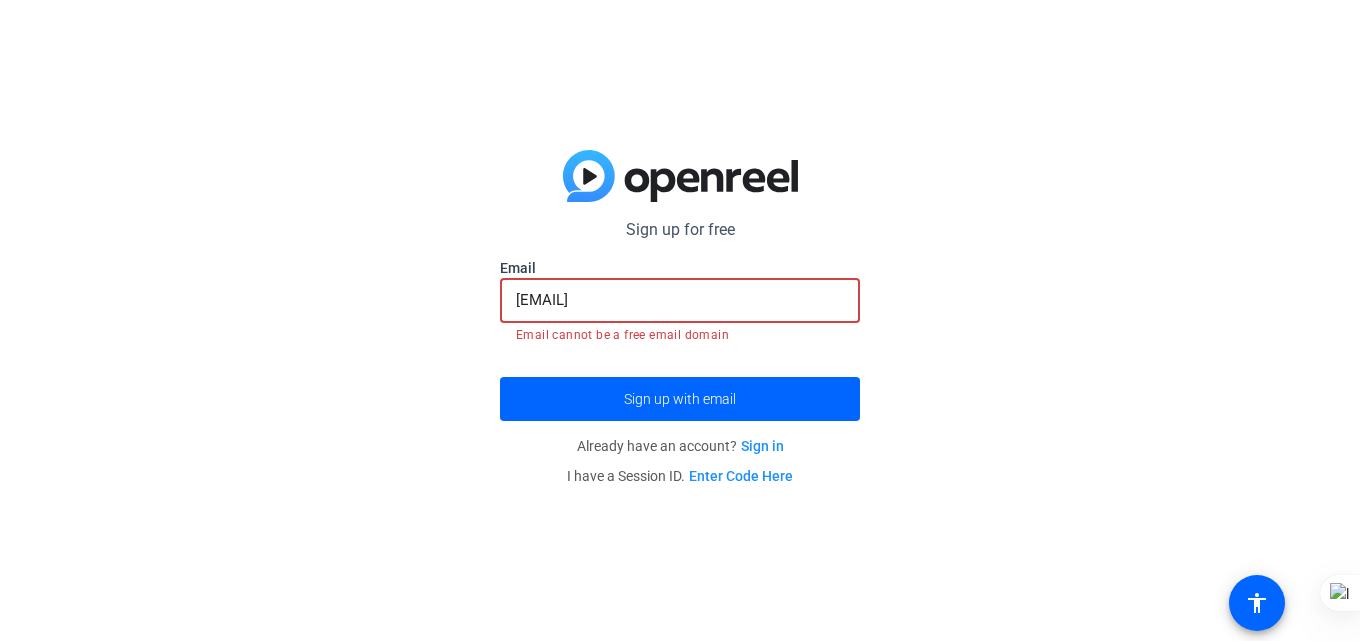 click on "Sign up for free  [EMAIL] Email [EMAIL] Email cannot be a free email domain  Sign up with email" 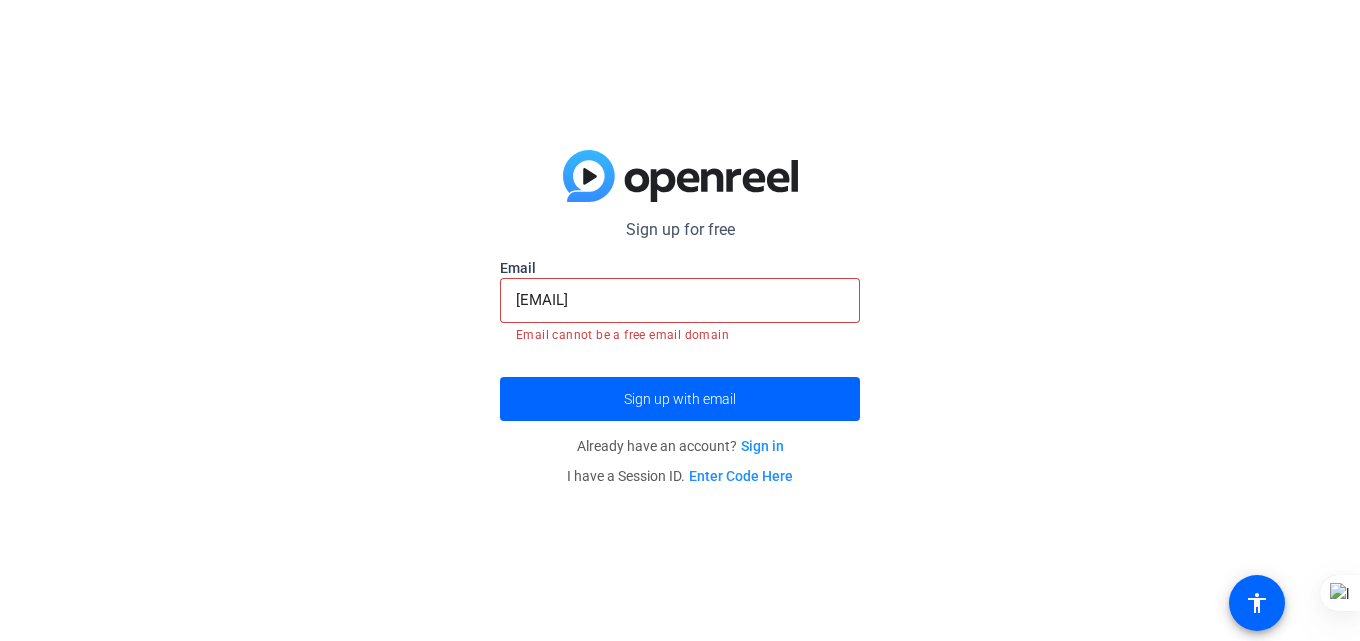 click on "rgsiam9@gmail.com" 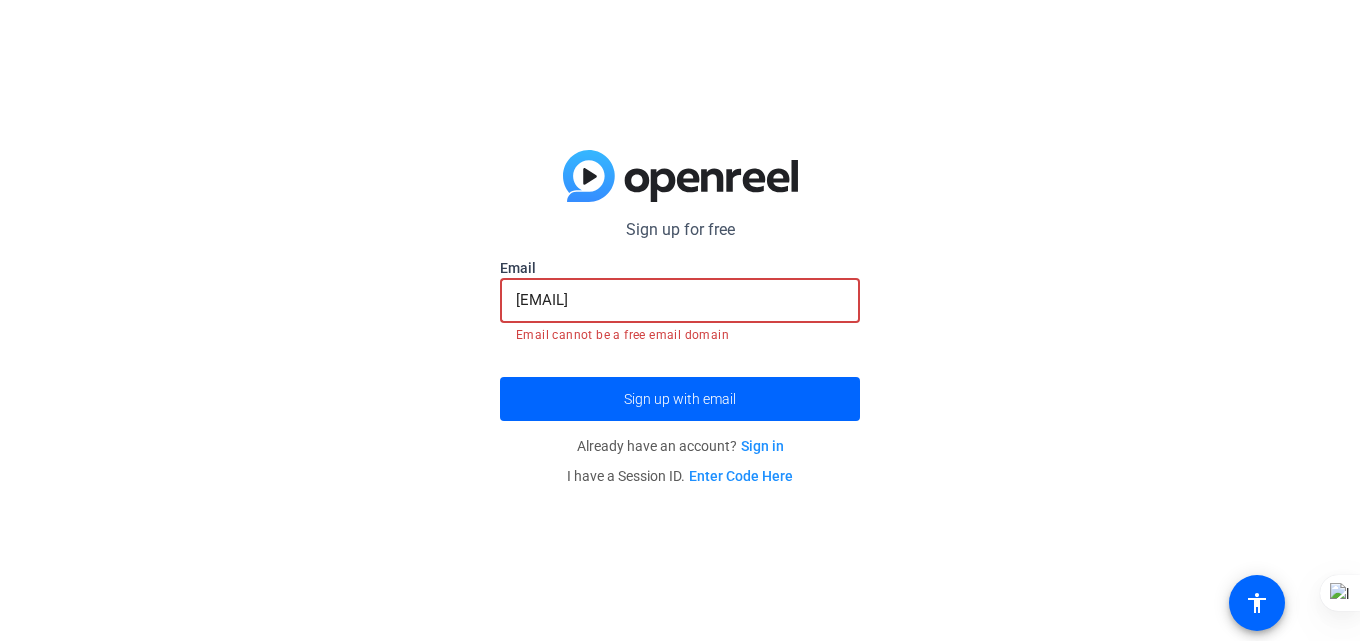 drag, startPoint x: 700, startPoint y: 301, endPoint x: 362, endPoint y: 332, distance: 339.4186 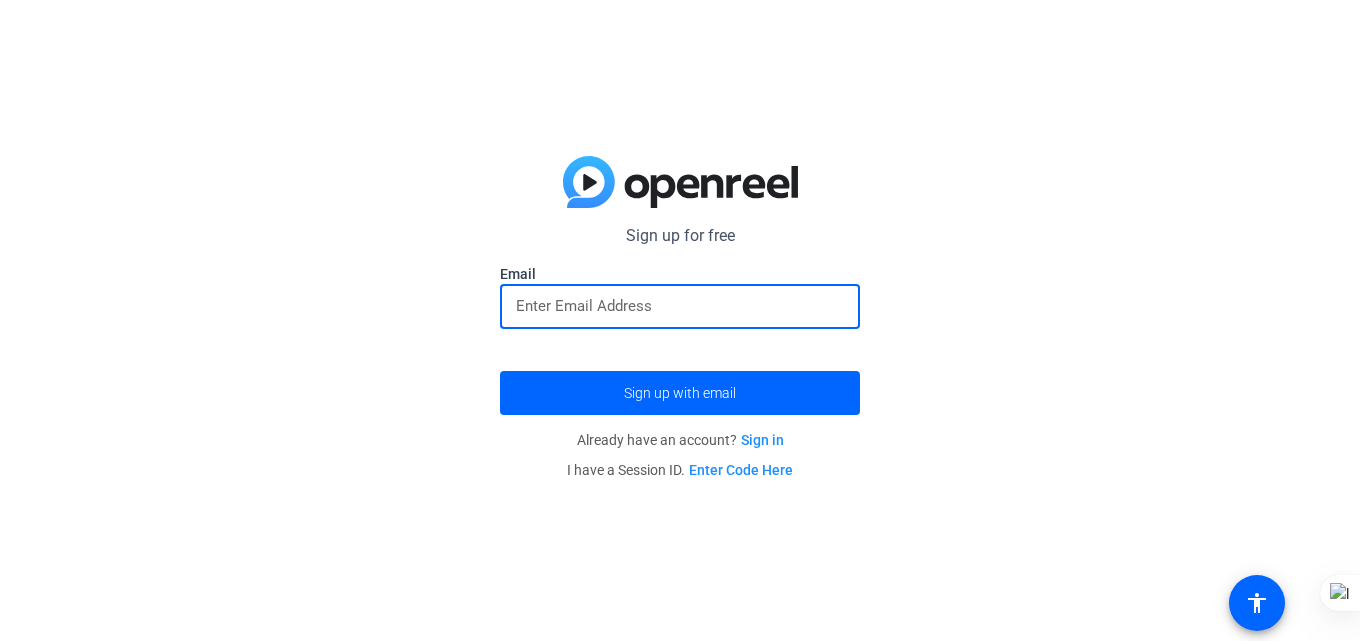 type 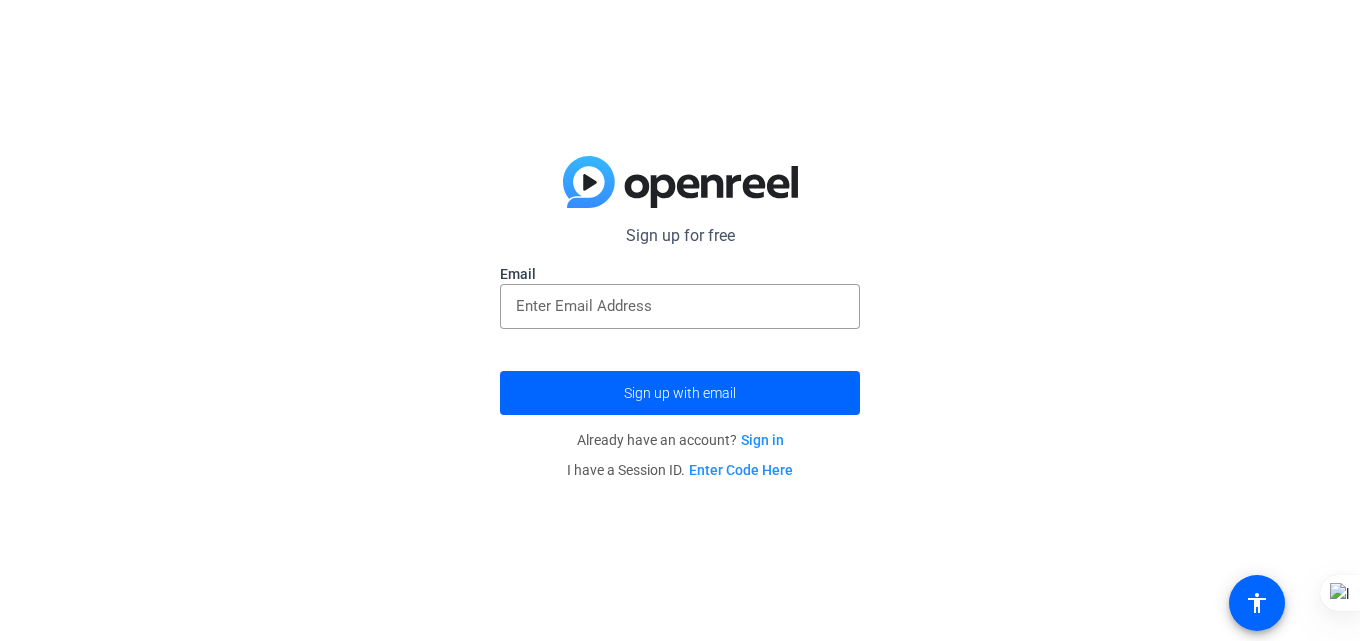 click on "Sign up for free  rgsiam9@gmail.com Email  Sign up with email  Already have an account?  Sign in I have a Session ID.  Enter Code Here" 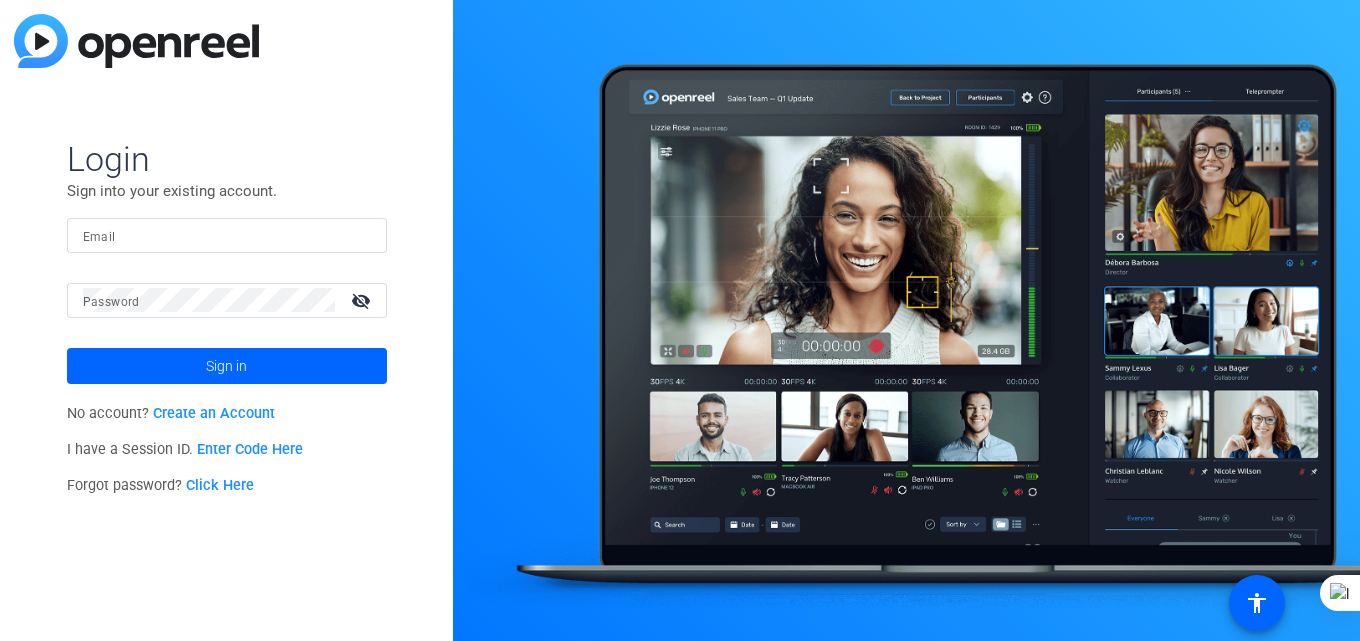 click on "Create an Account" 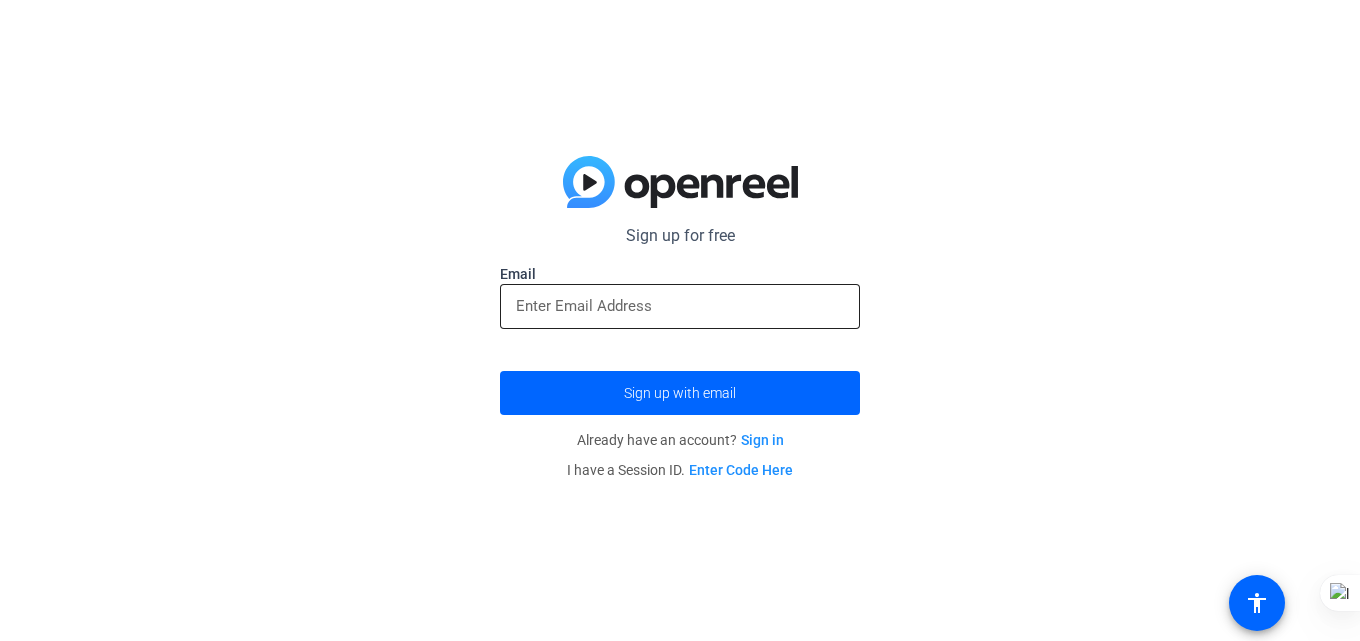 click at bounding box center (680, 306) 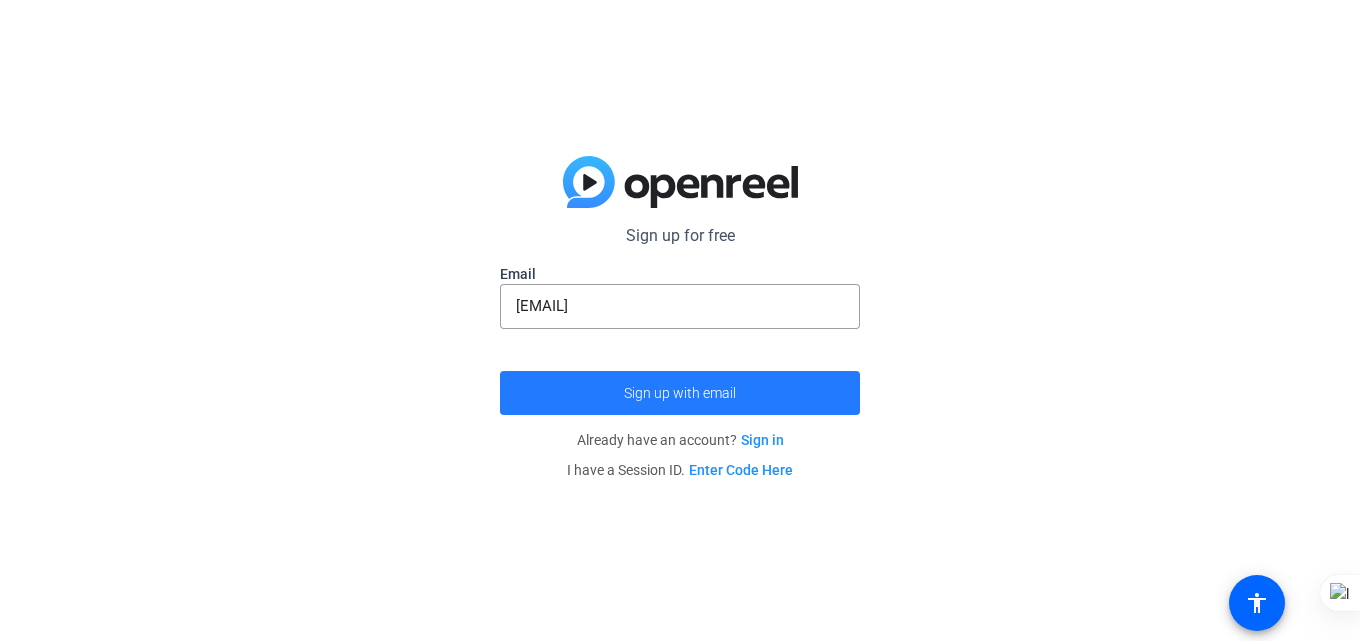 click on "Sign up with email" 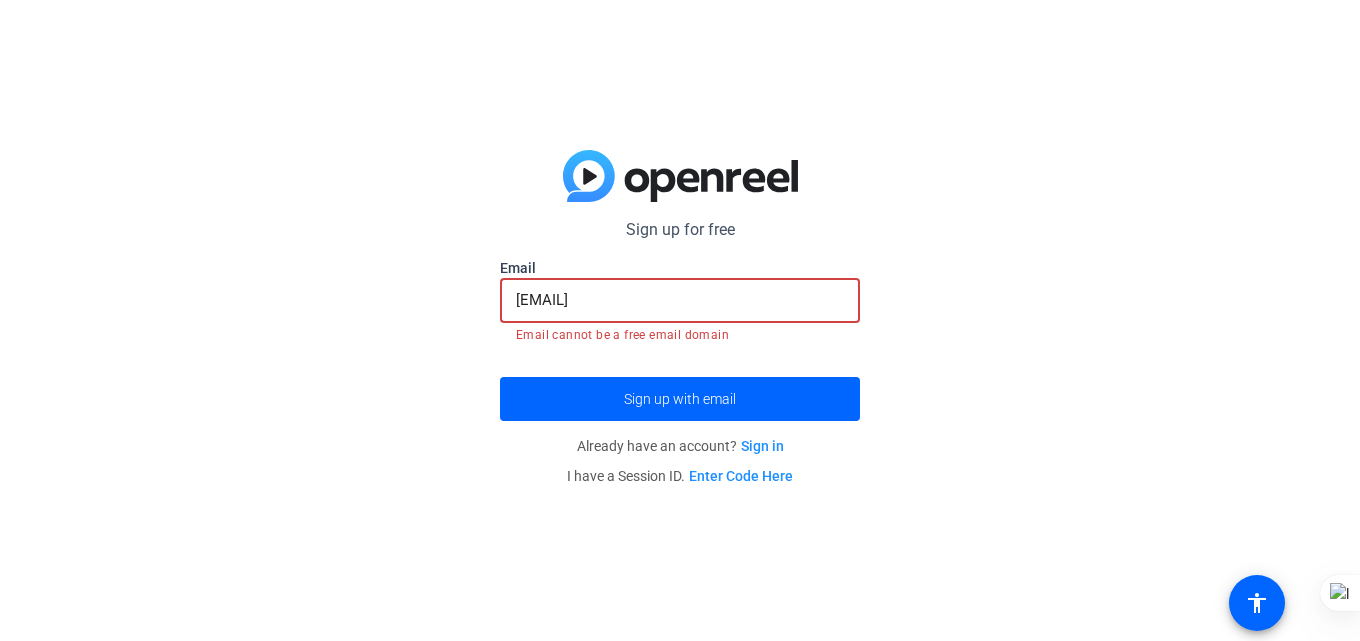 click on "rgsiam10@gmail.com" at bounding box center [680, 300] 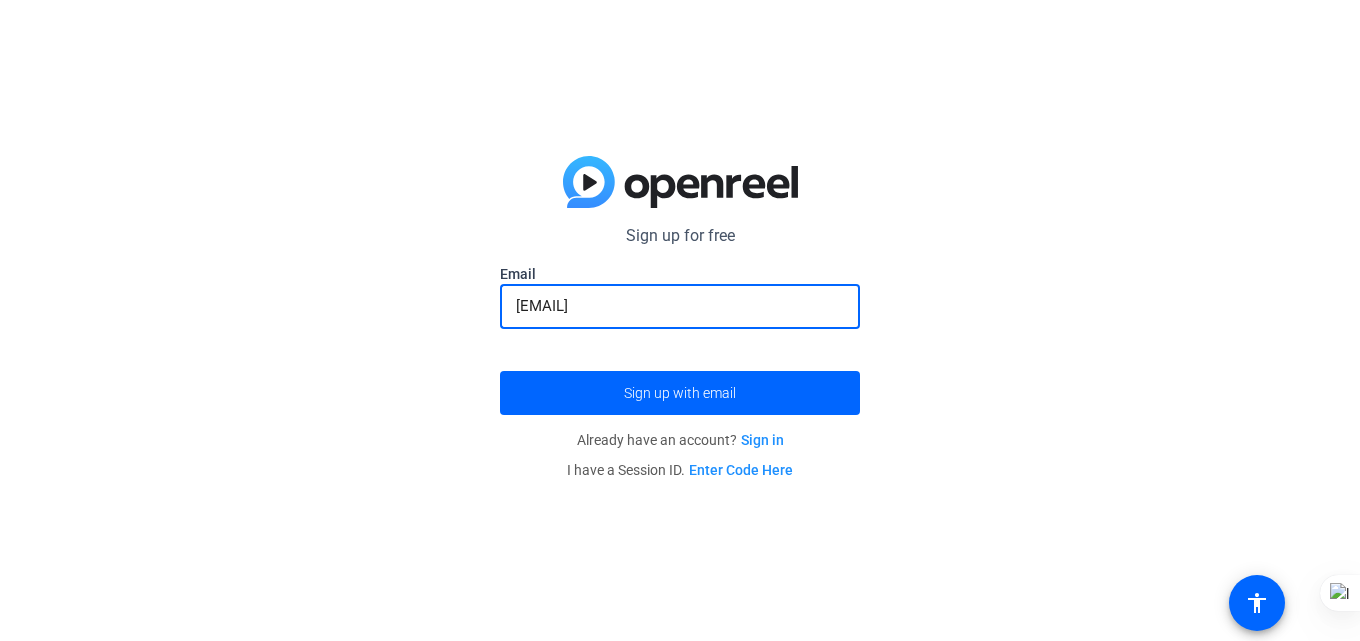 type on "rgsiam10@gmail.com" 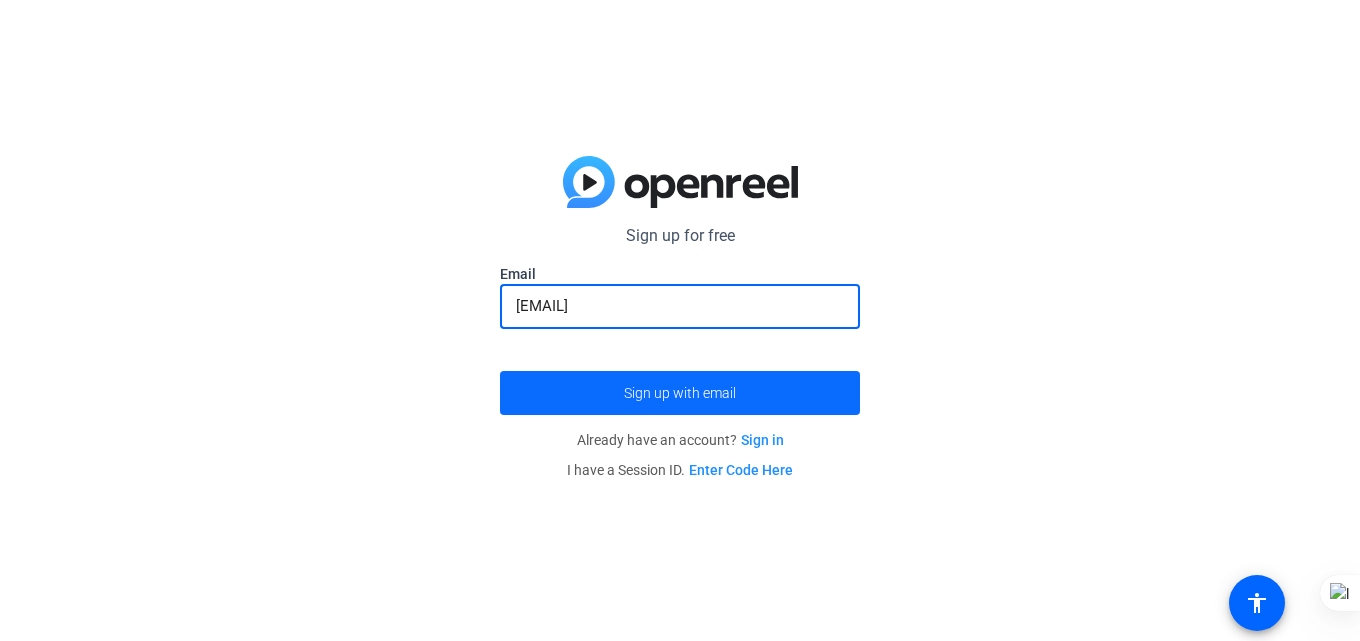 click 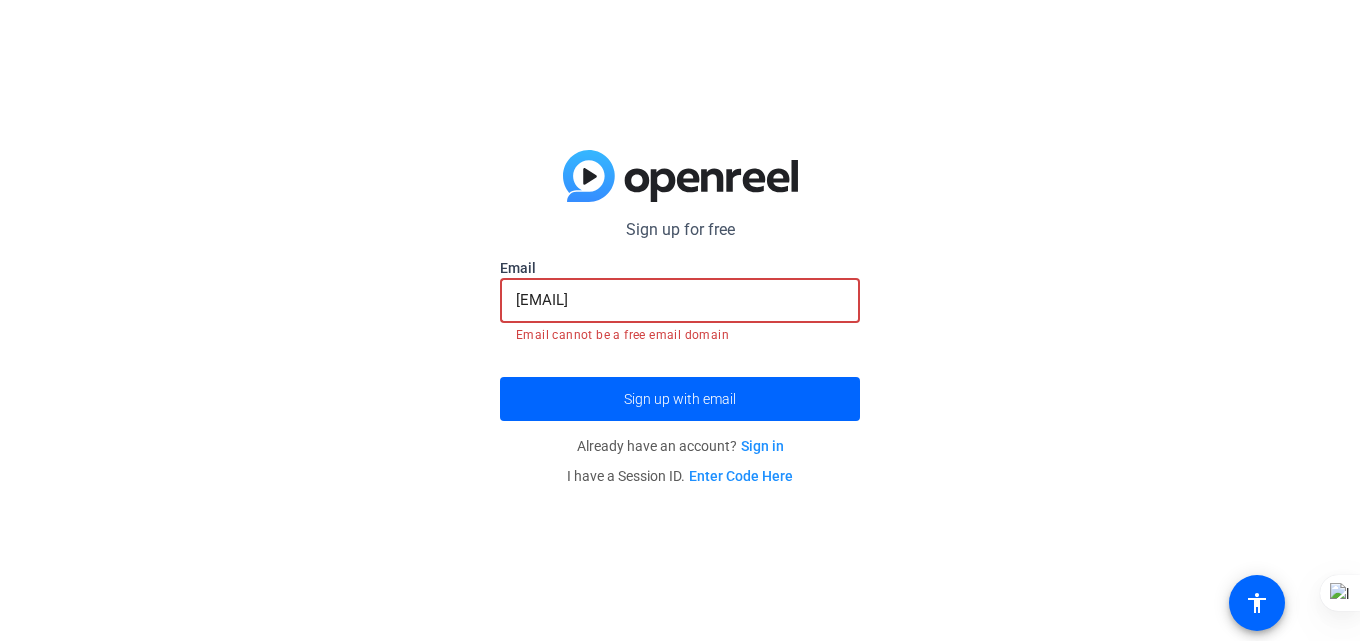 click on "rgsiam10@gmail.com" at bounding box center [680, 300] 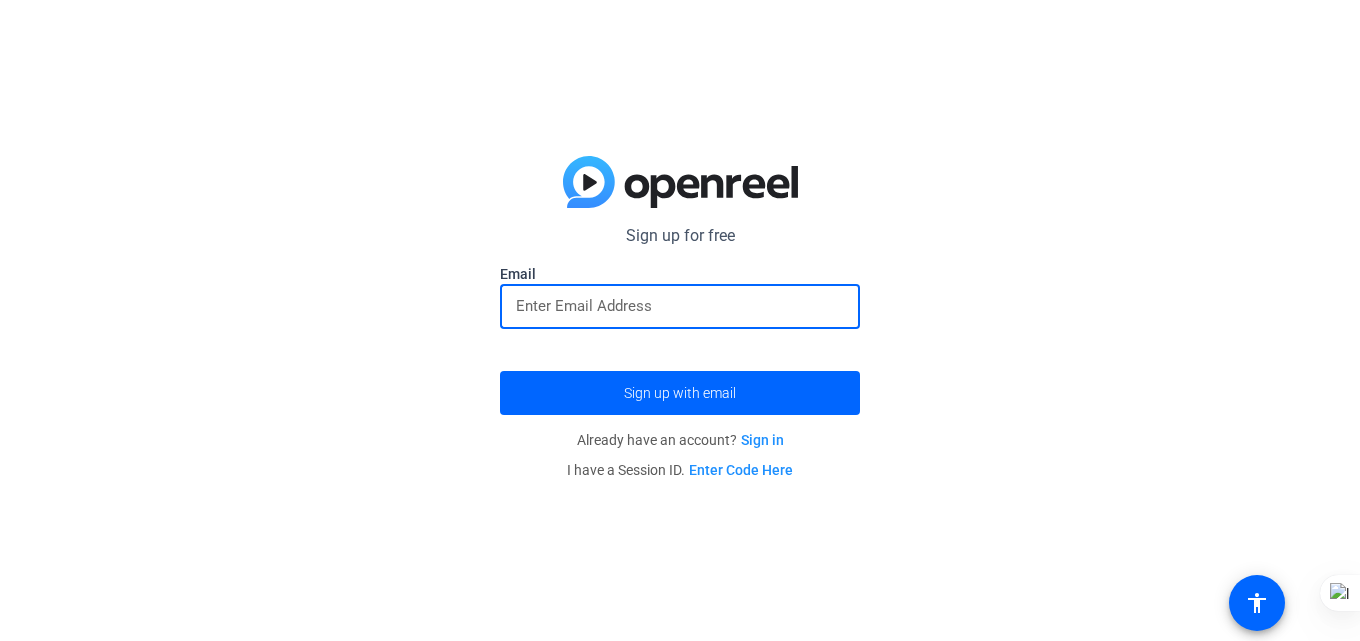 paste on "[EMAIL]" 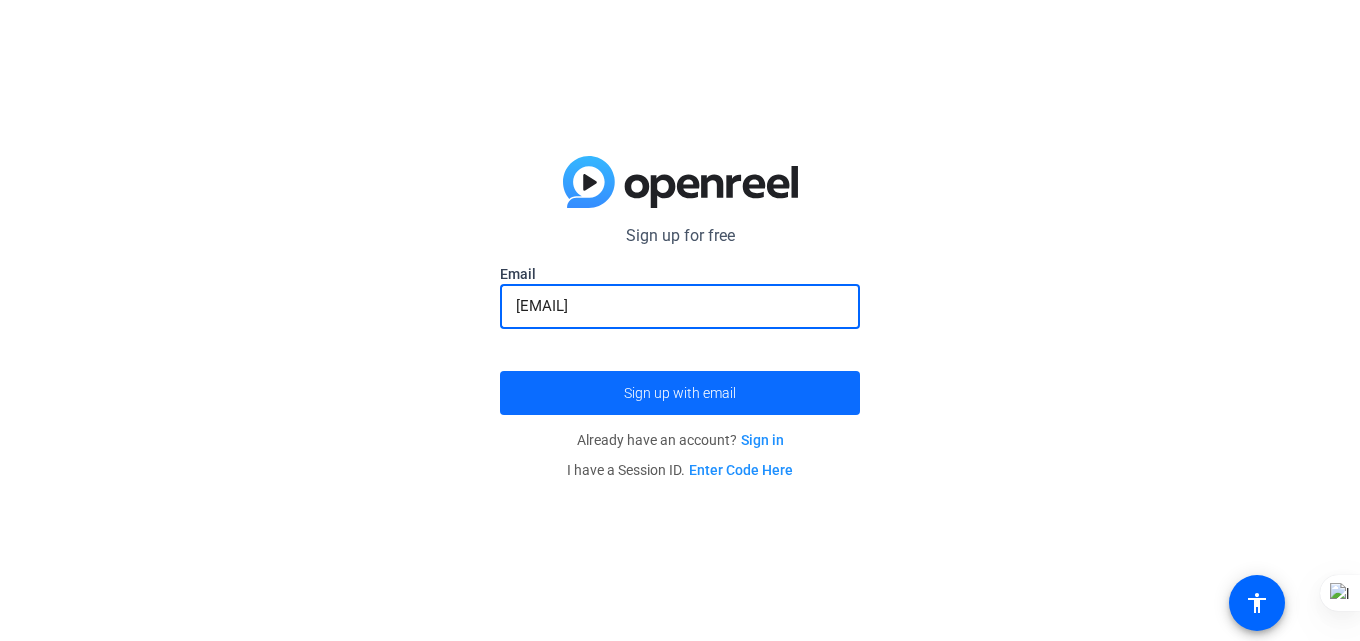 type on "[EMAIL]" 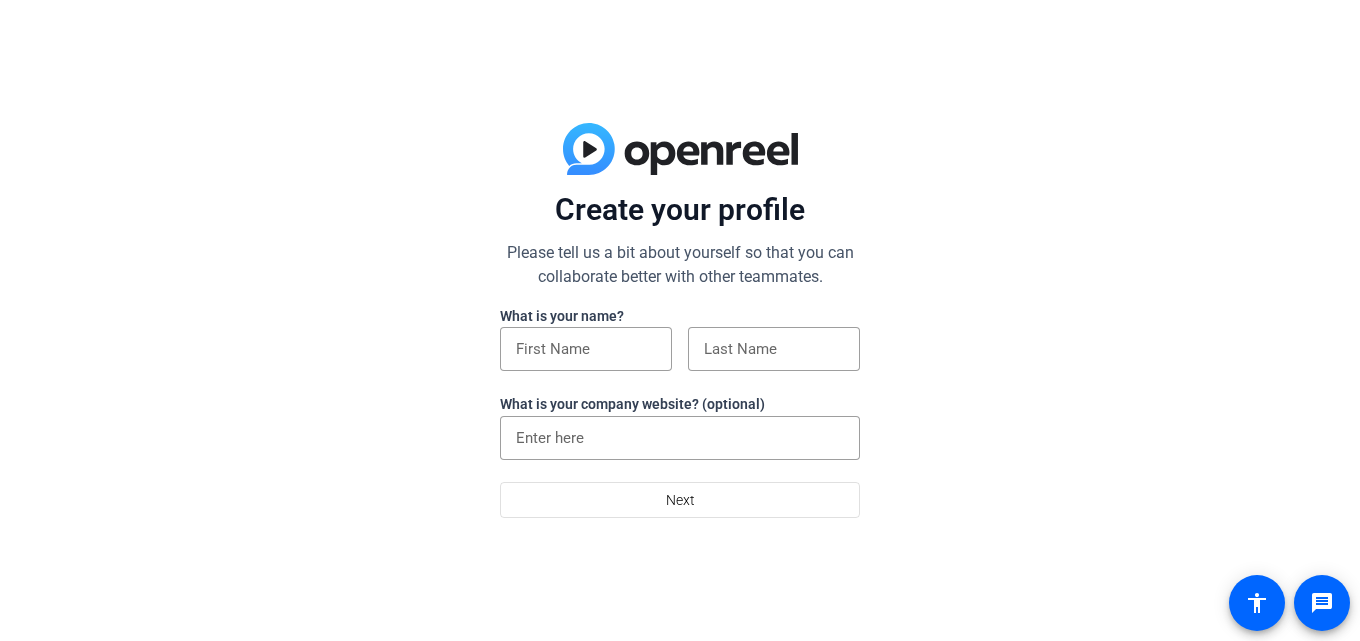 scroll, scrollTop: 0, scrollLeft: 0, axis: both 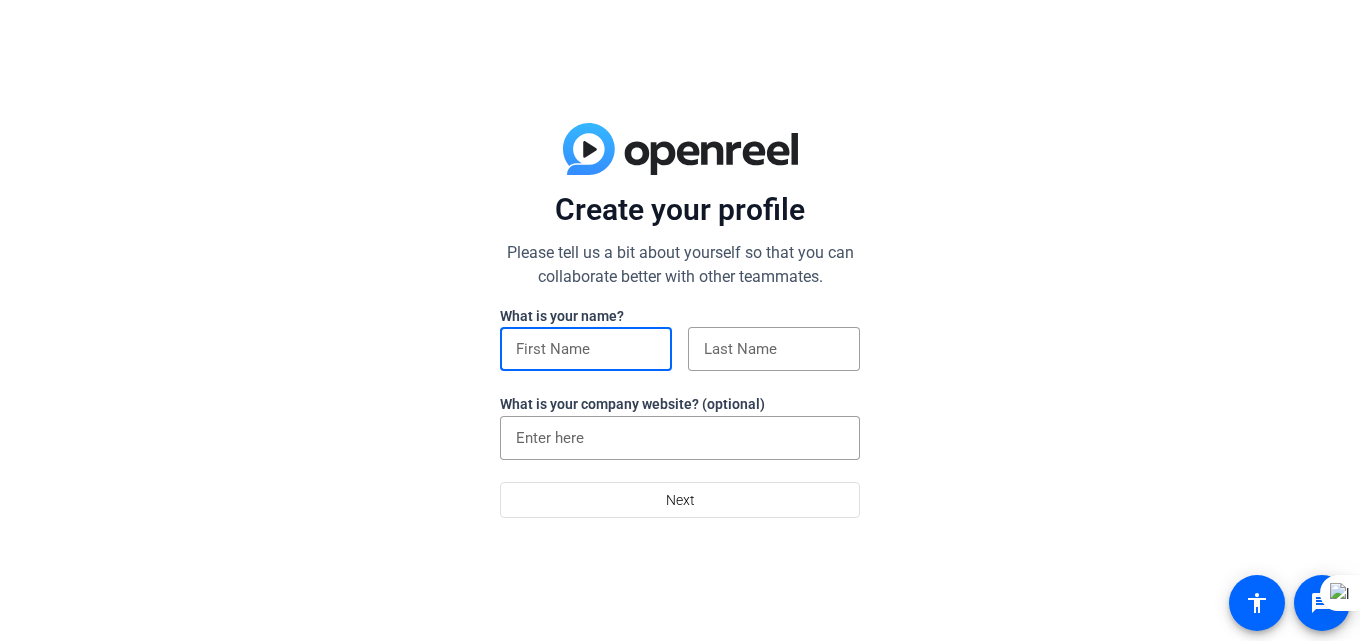 click at bounding box center [586, 349] 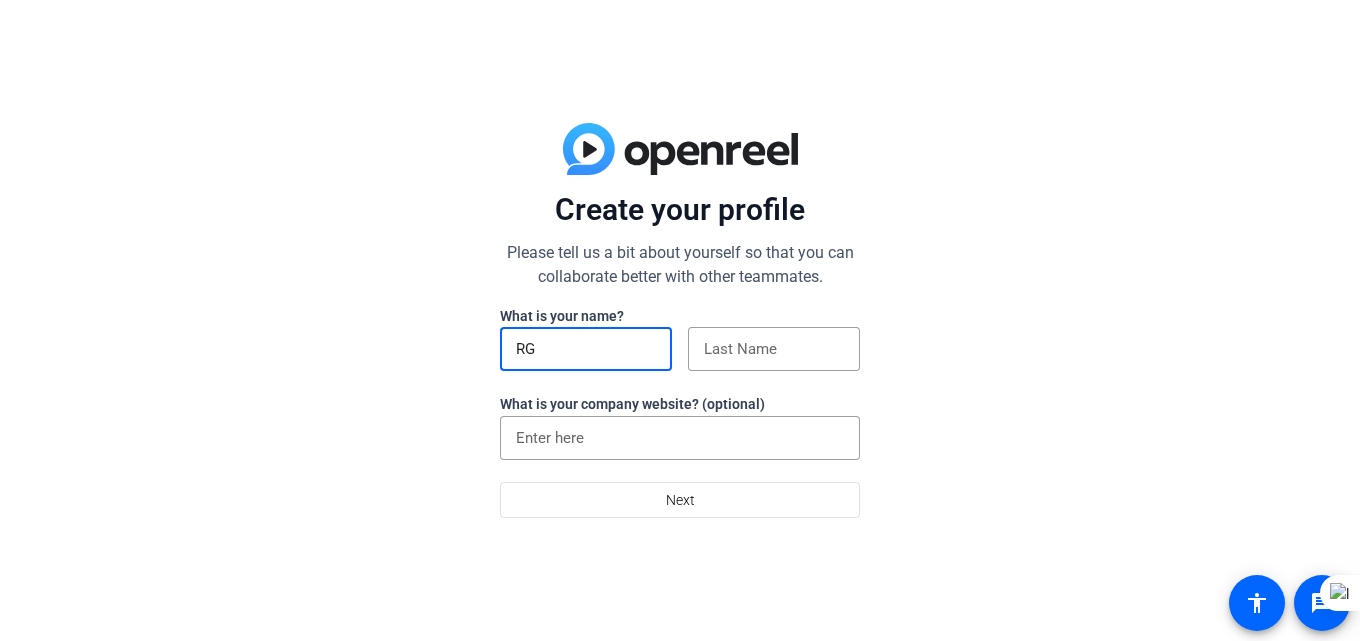 type on "SIAM" 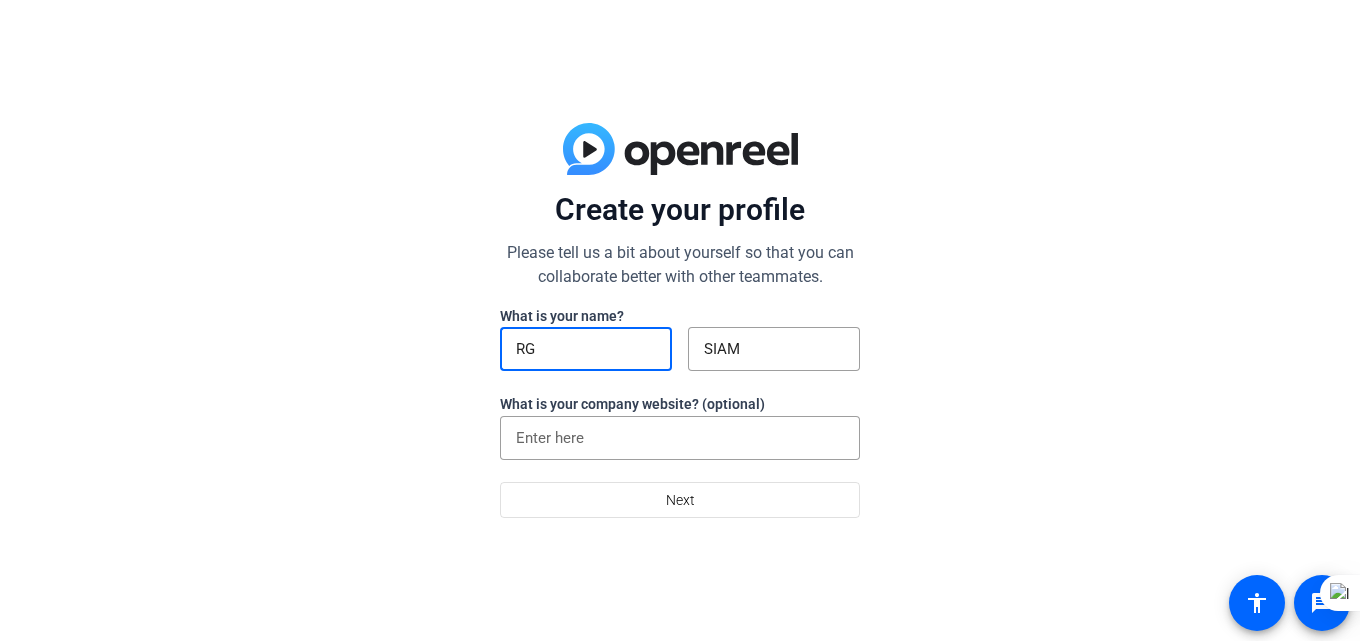 type on "SIAM" 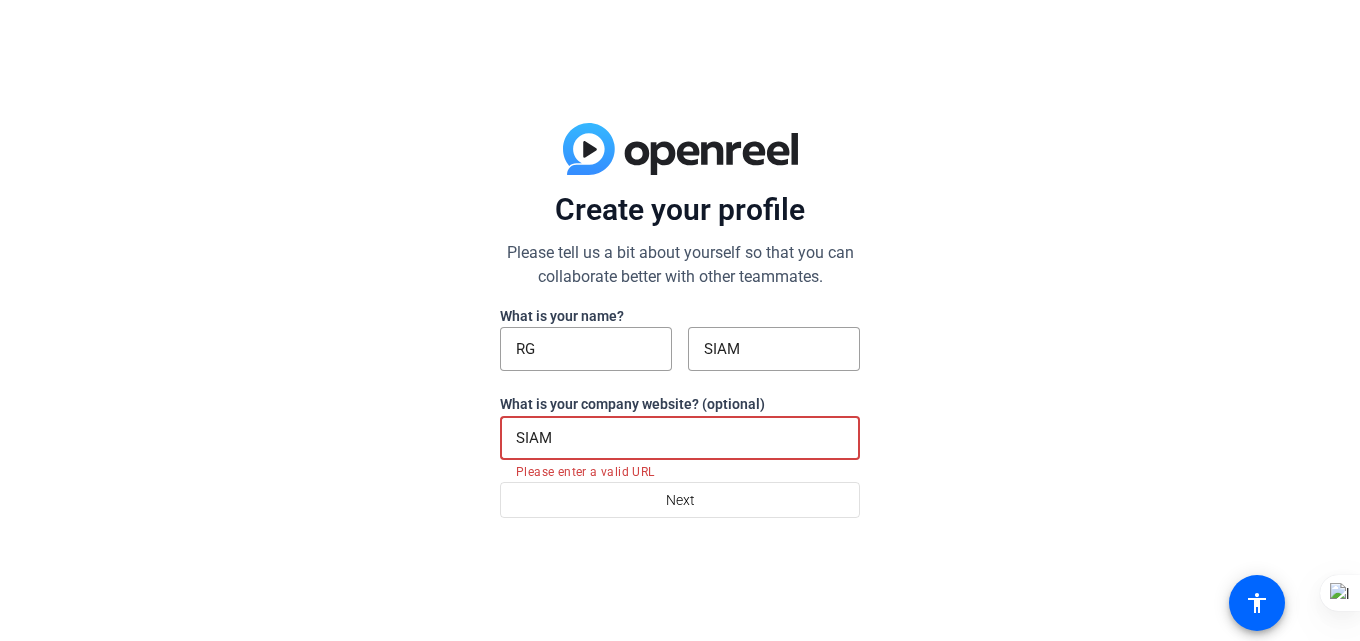 drag, startPoint x: 623, startPoint y: 436, endPoint x: 374, endPoint y: 466, distance: 250.80072 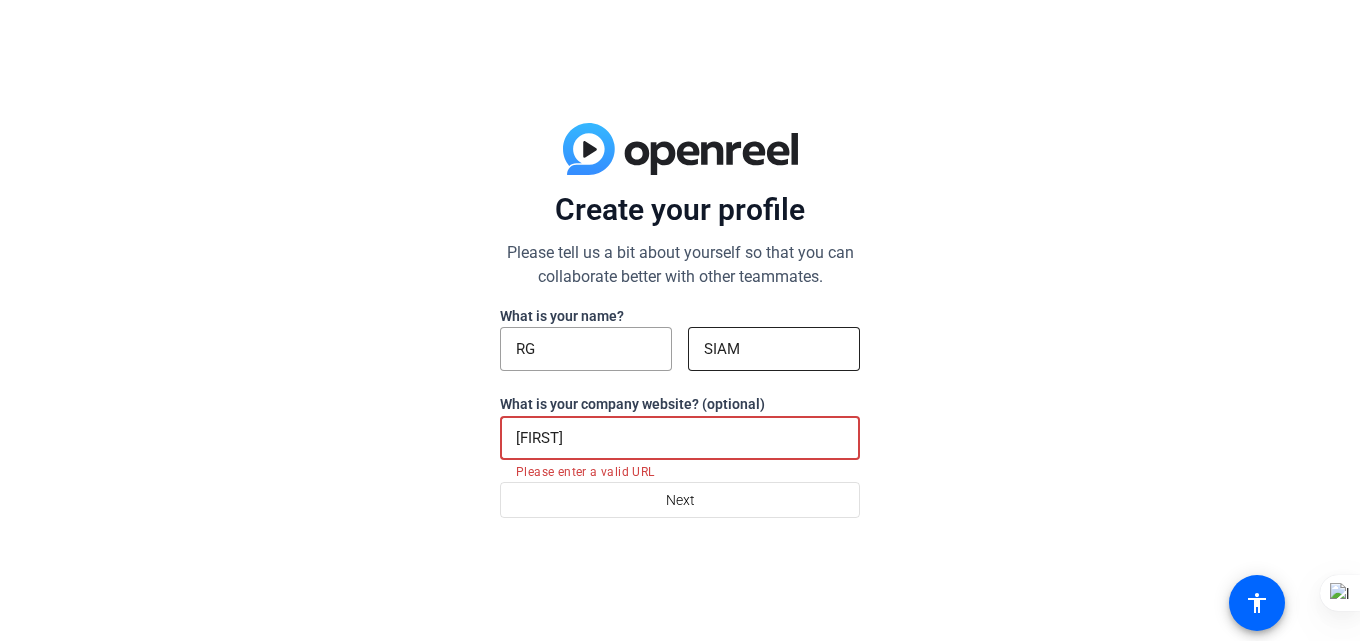 type on "[FIRST]" 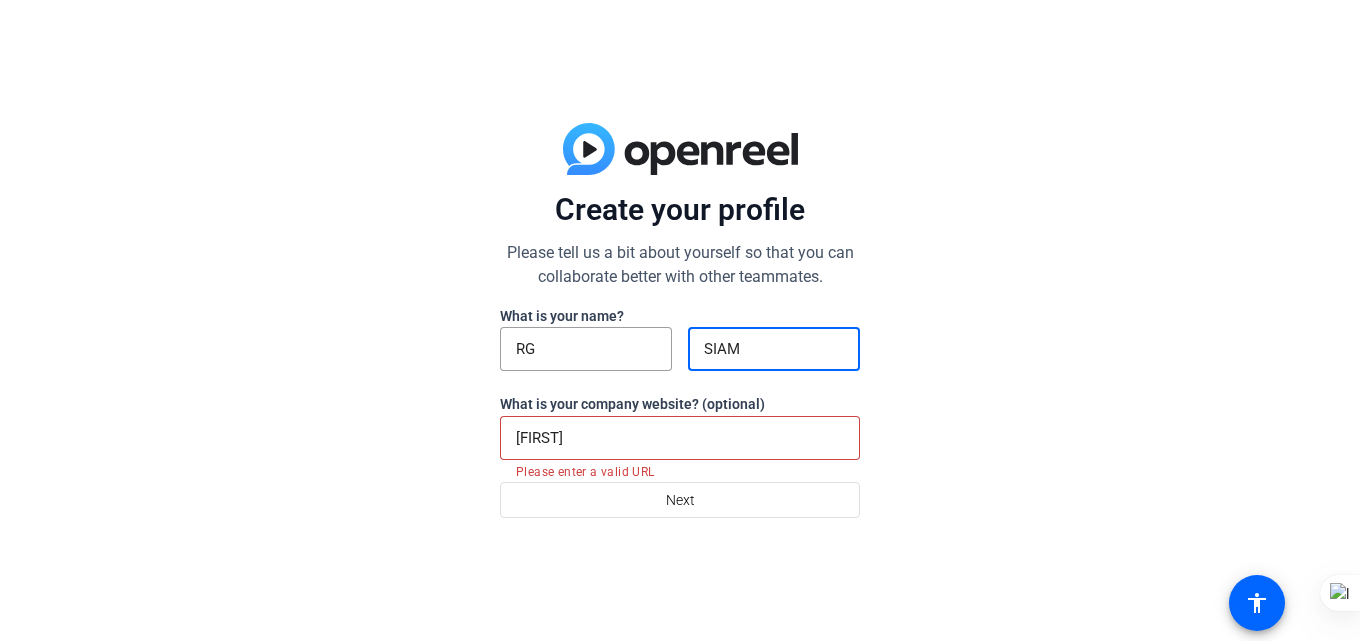 drag, startPoint x: 769, startPoint y: 358, endPoint x: 691, endPoint y: 366, distance: 78.40918 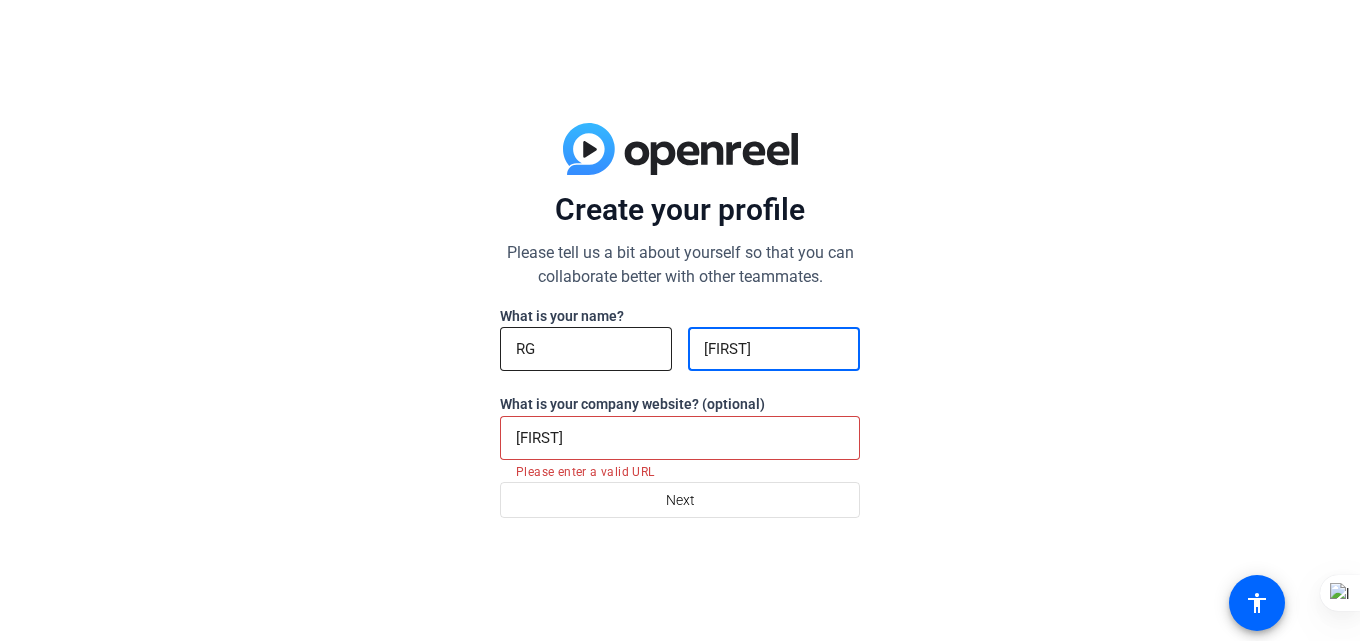 type on "[FIRST]" 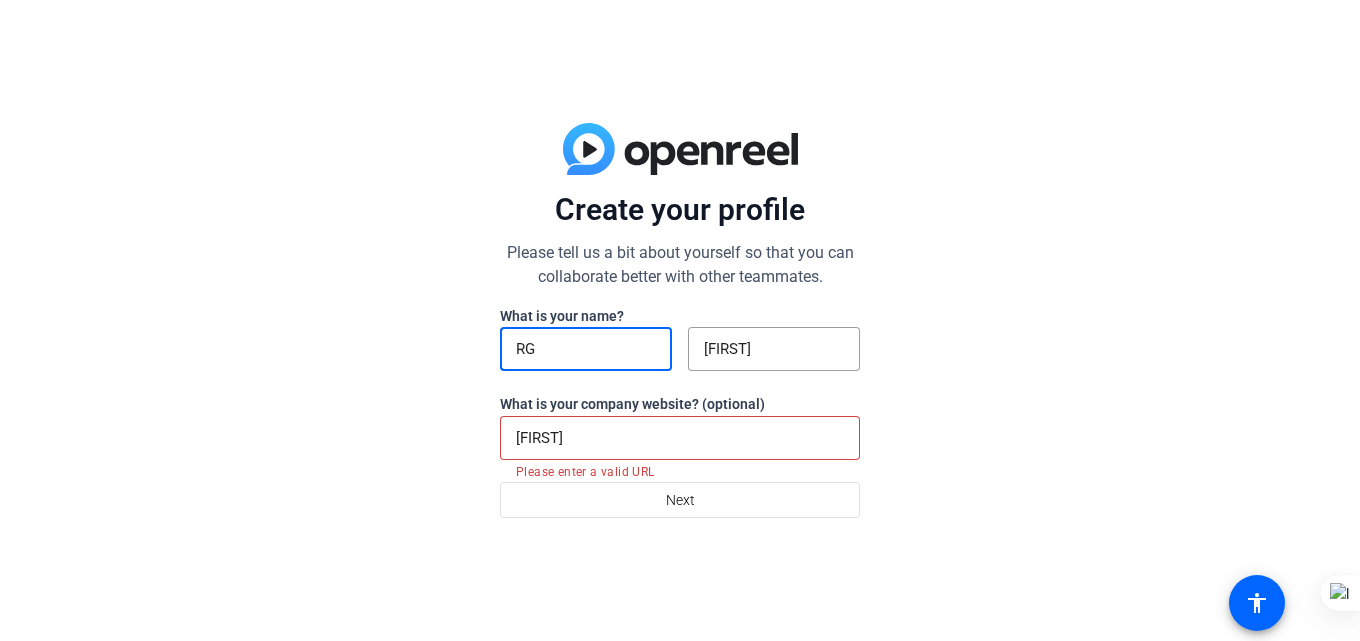 drag, startPoint x: 590, startPoint y: 343, endPoint x: 346, endPoint y: 345, distance: 244.0082 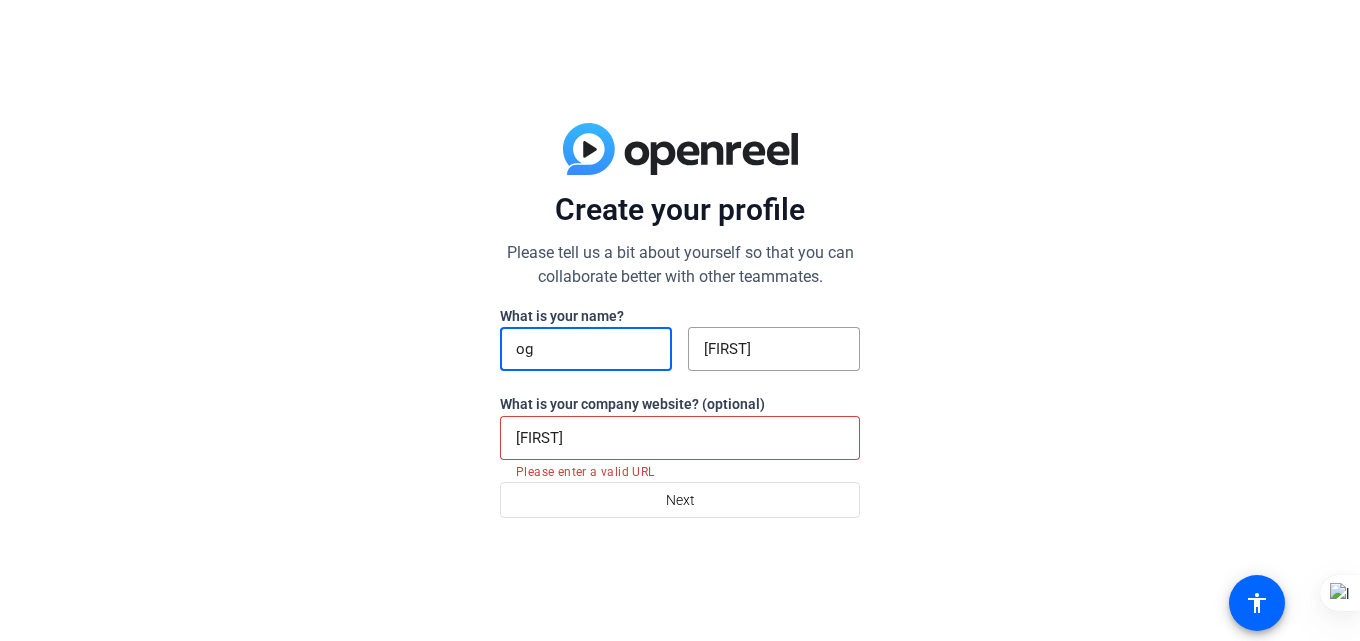 type on "og" 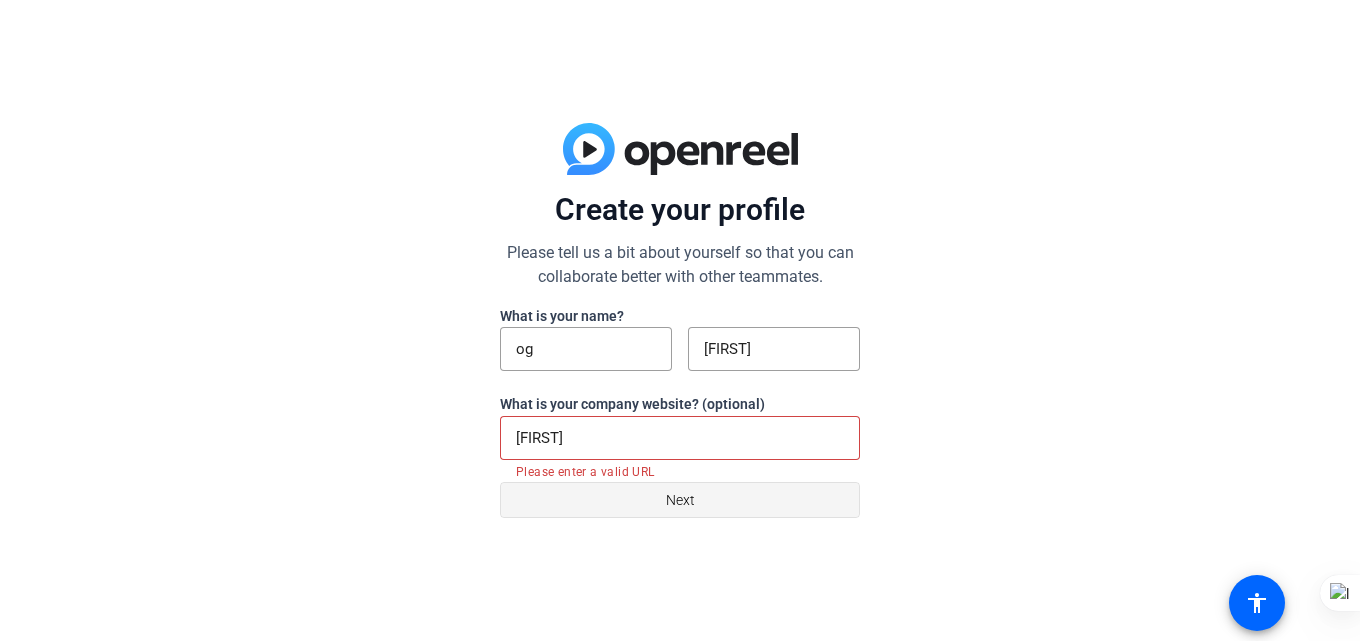 click 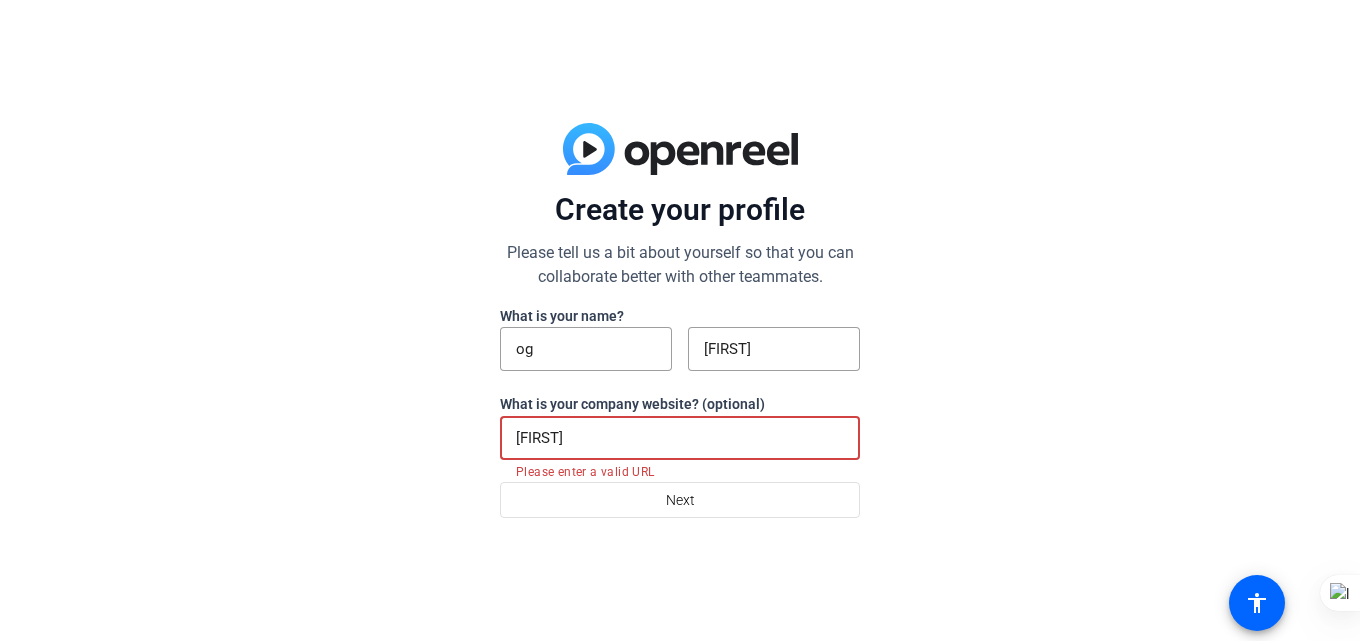 drag, startPoint x: 618, startPoint y: 448, endPoint x: 431, endPoint y: 424, distance: 188.53381 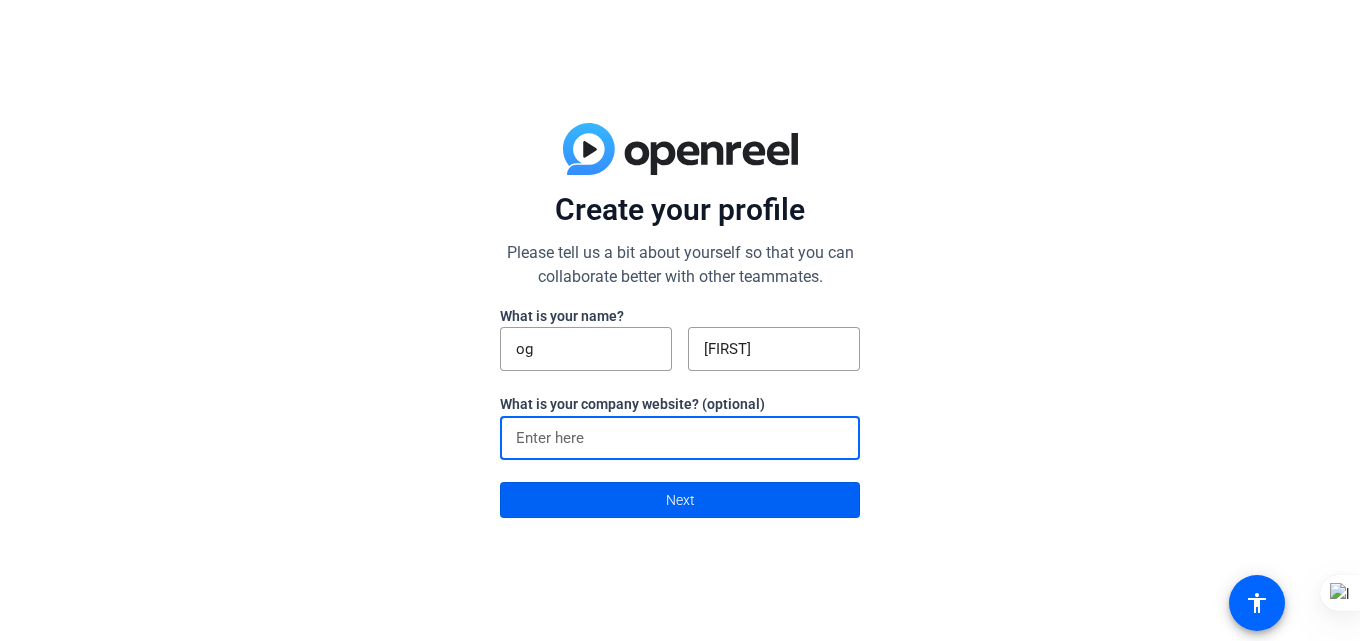 type 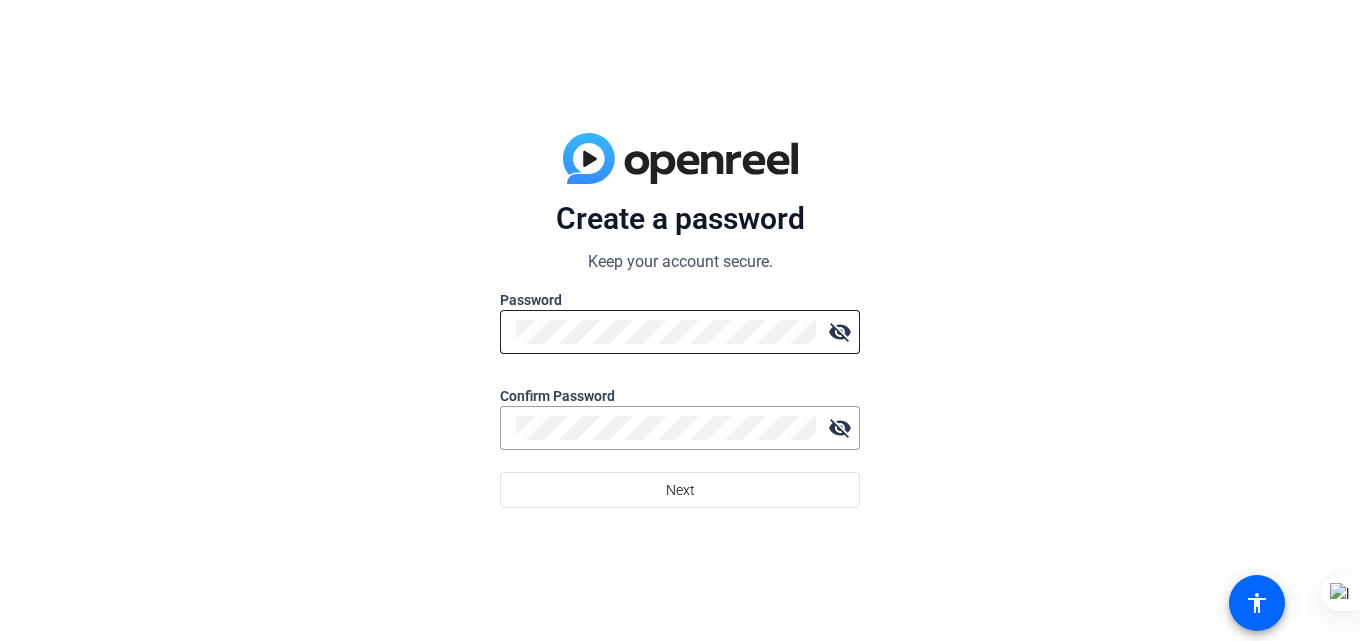 click 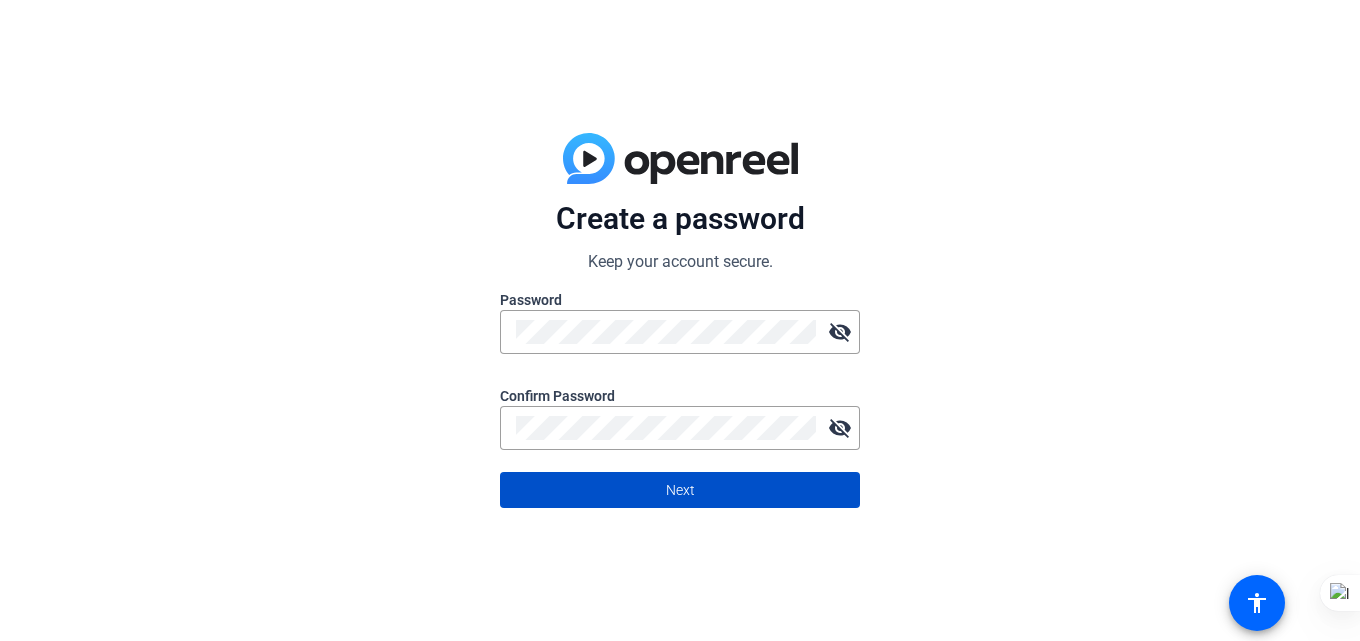 click 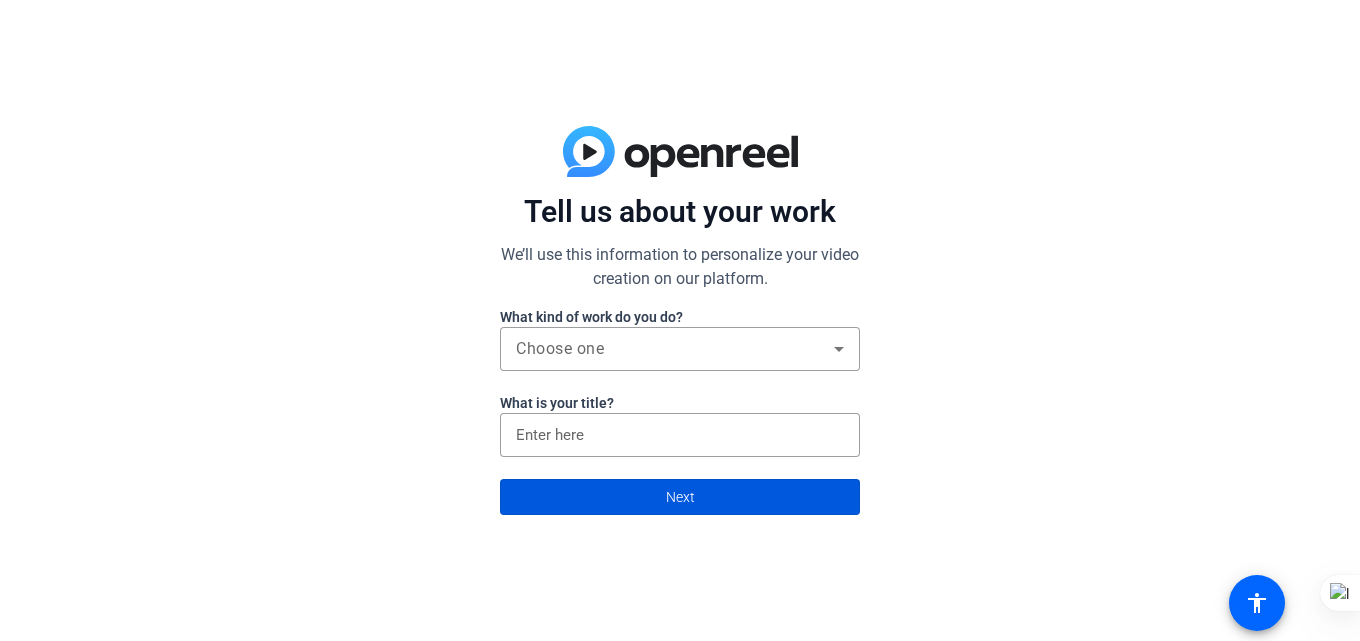 click 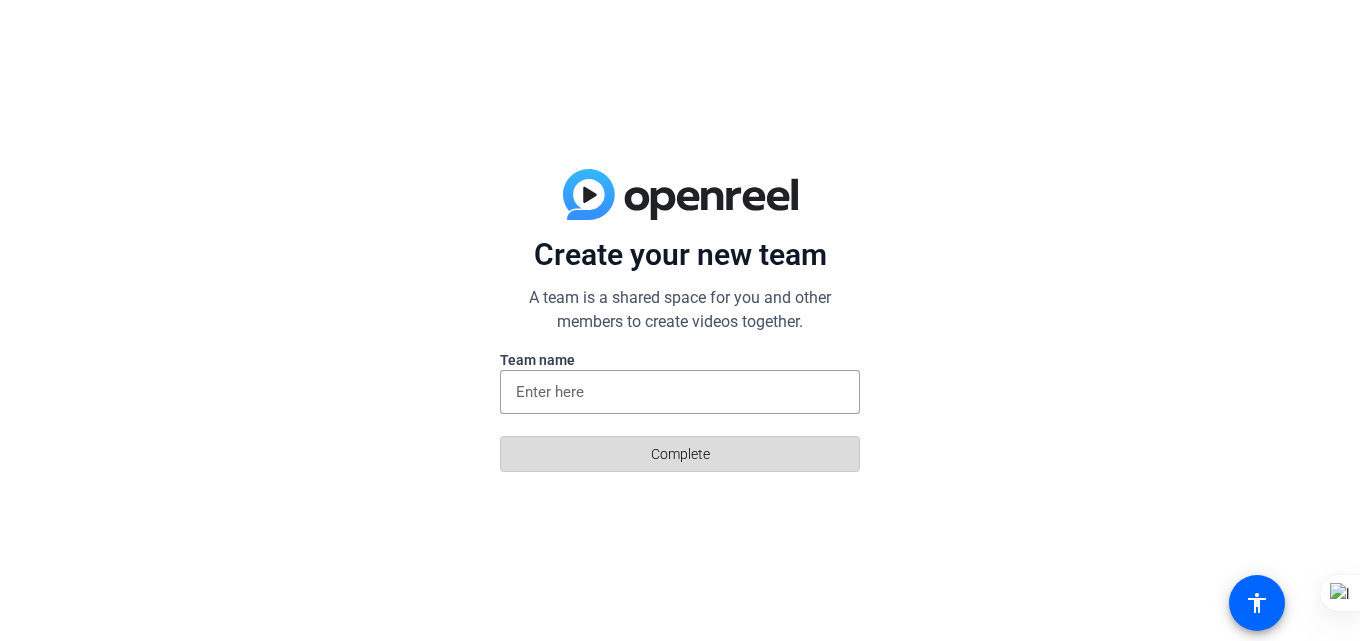 click 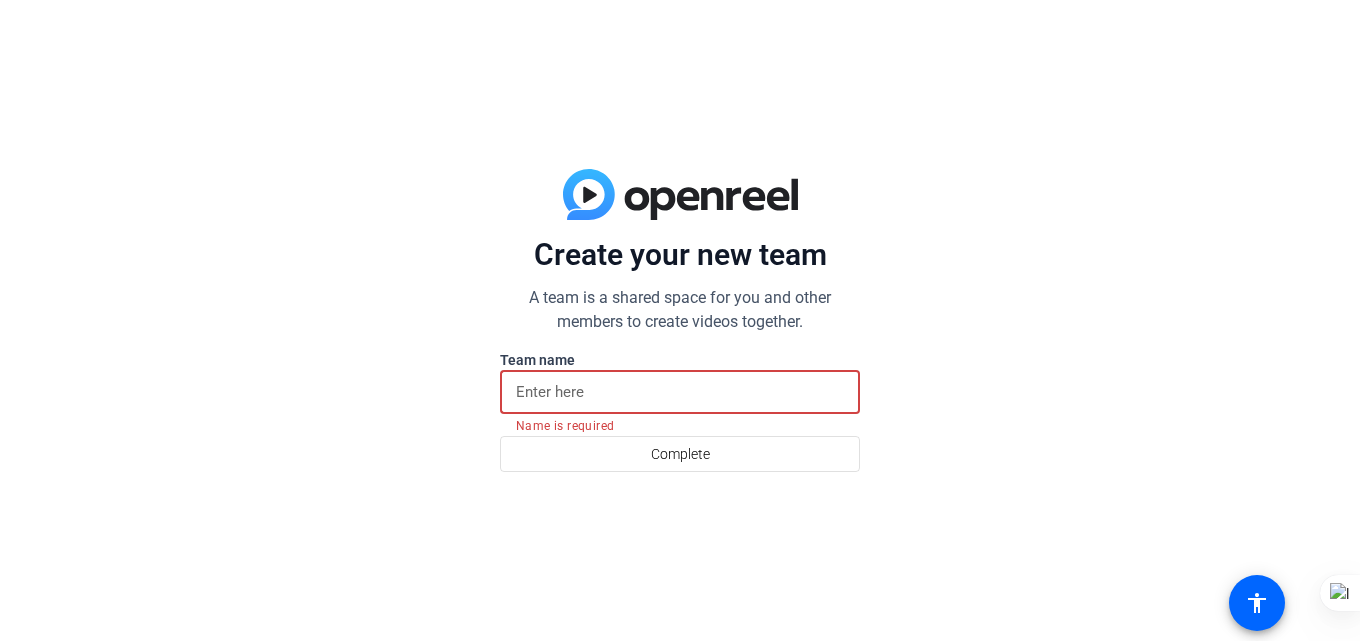 click at bounding box center [680, 392] 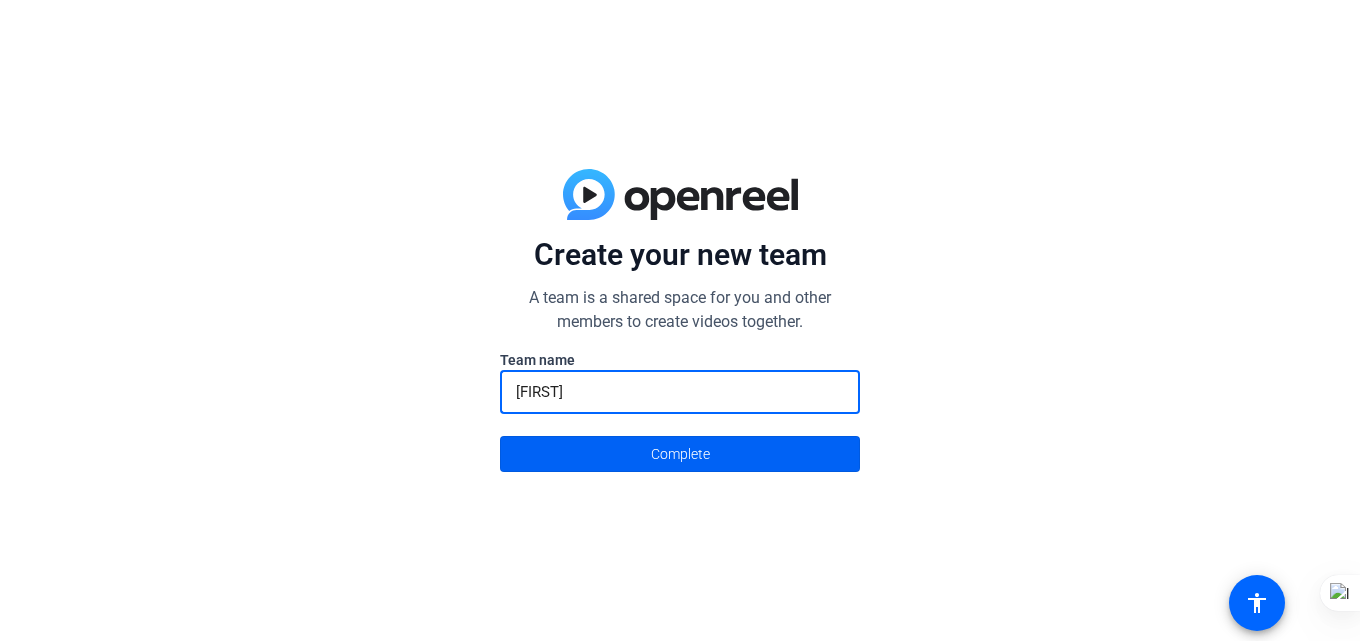type on "[FIRST]" 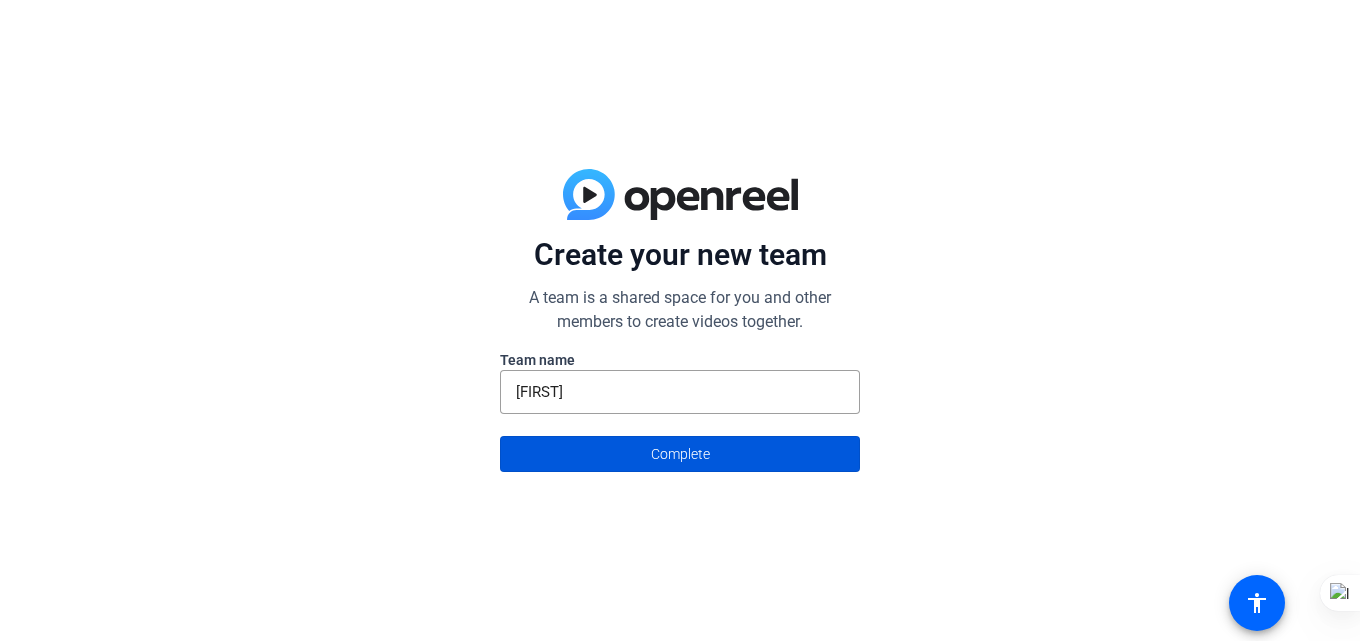 click on "Complete" 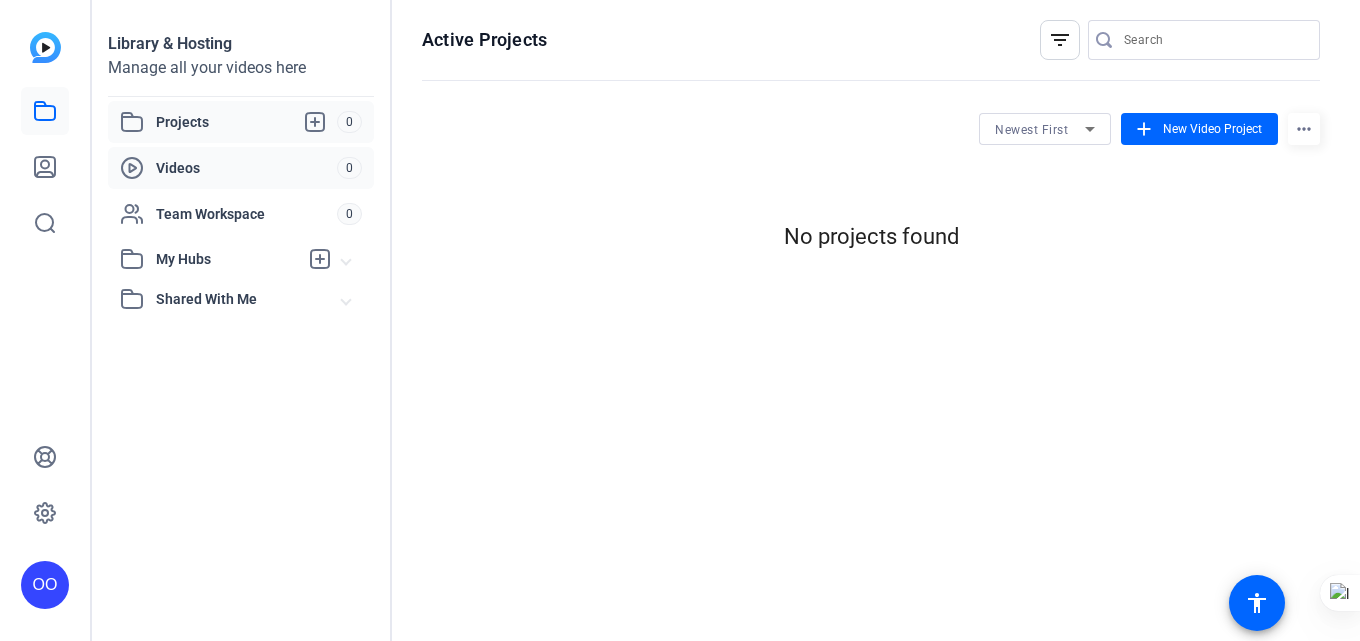 scroll, scrollTop: 0, scrollLeft: 0, axis: both 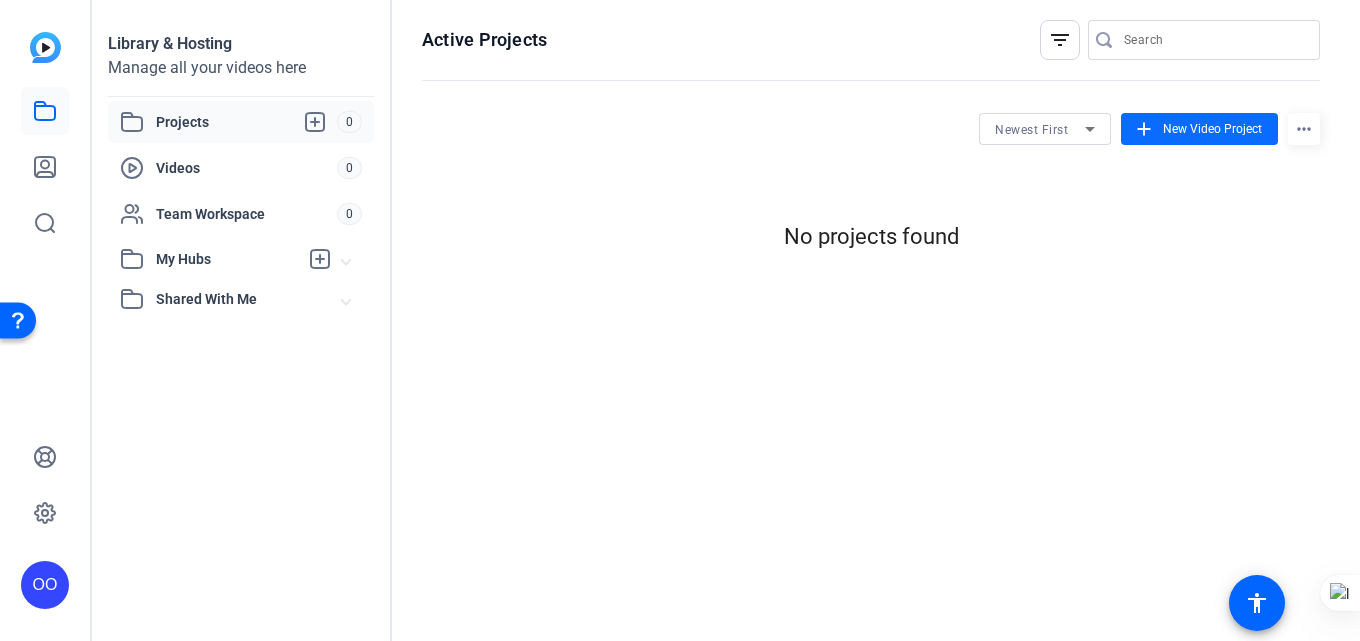 click on "New Video Project" 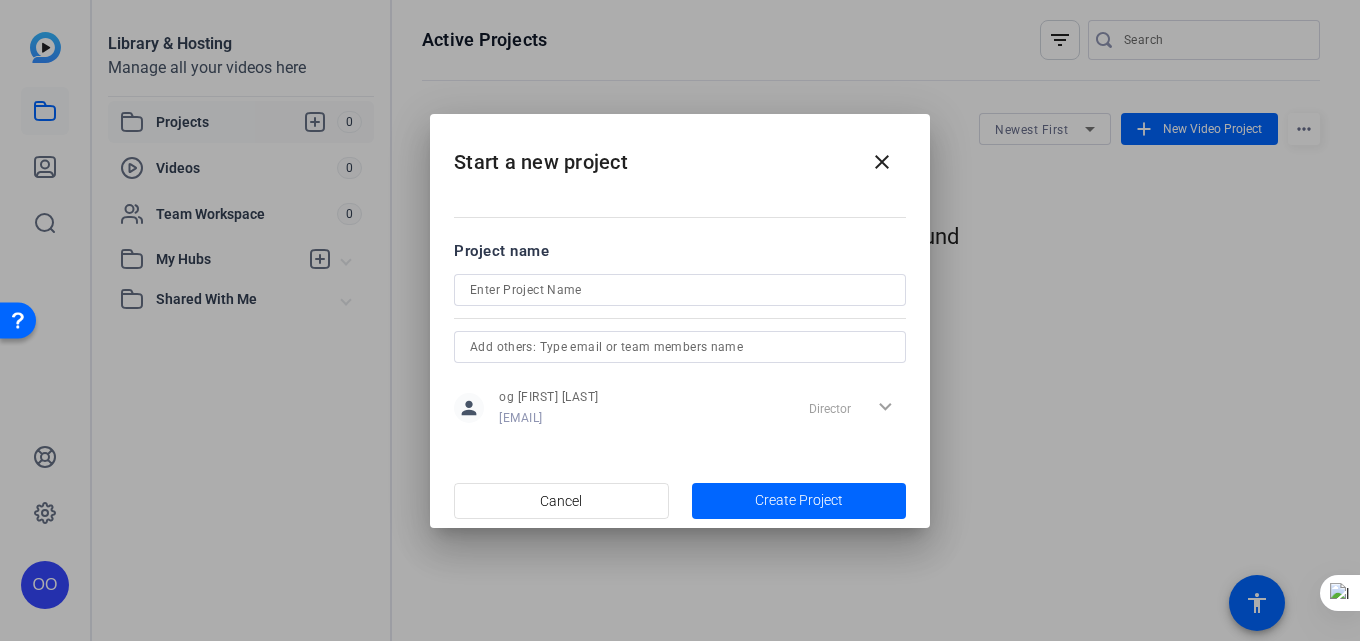 click on "Director expand_more" 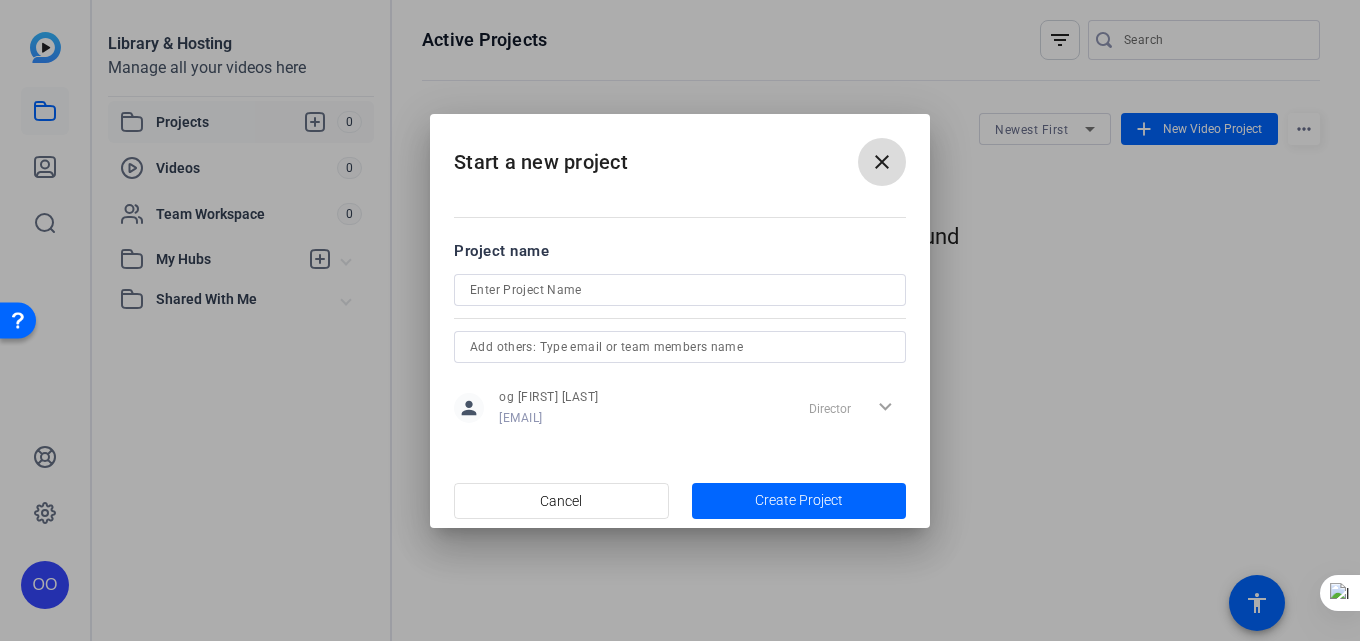 click on "close" at bounding box center (882, 162) 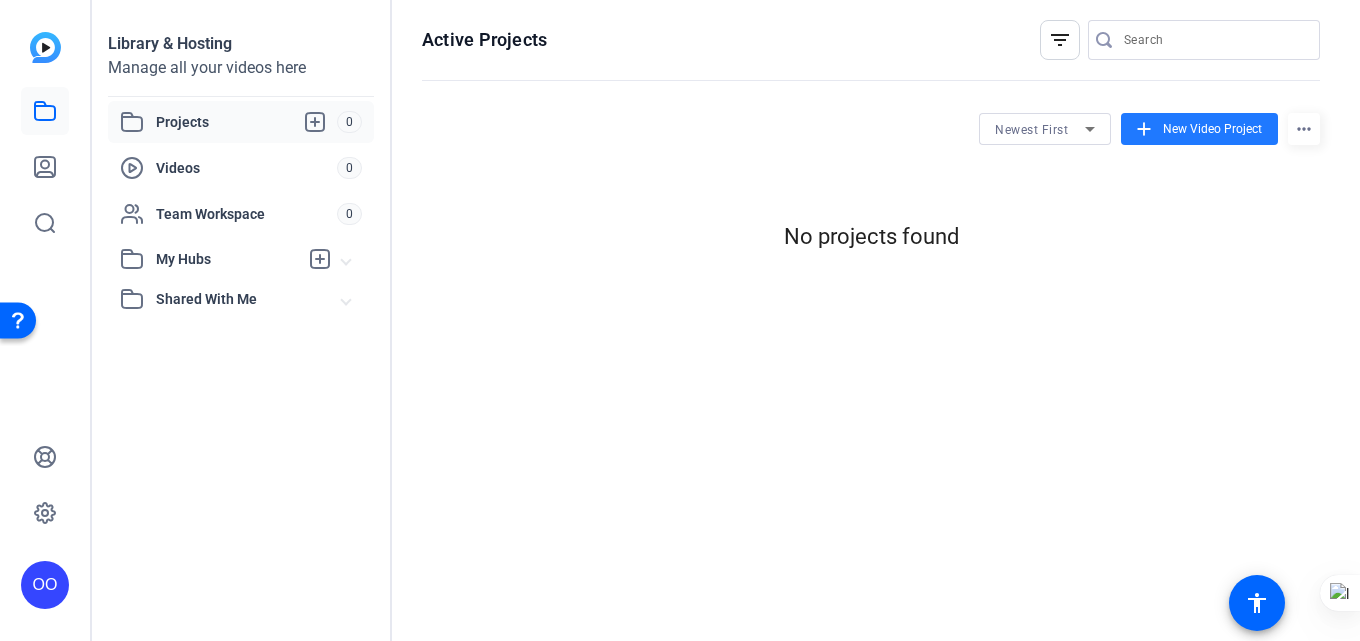 click on "more_horiz" 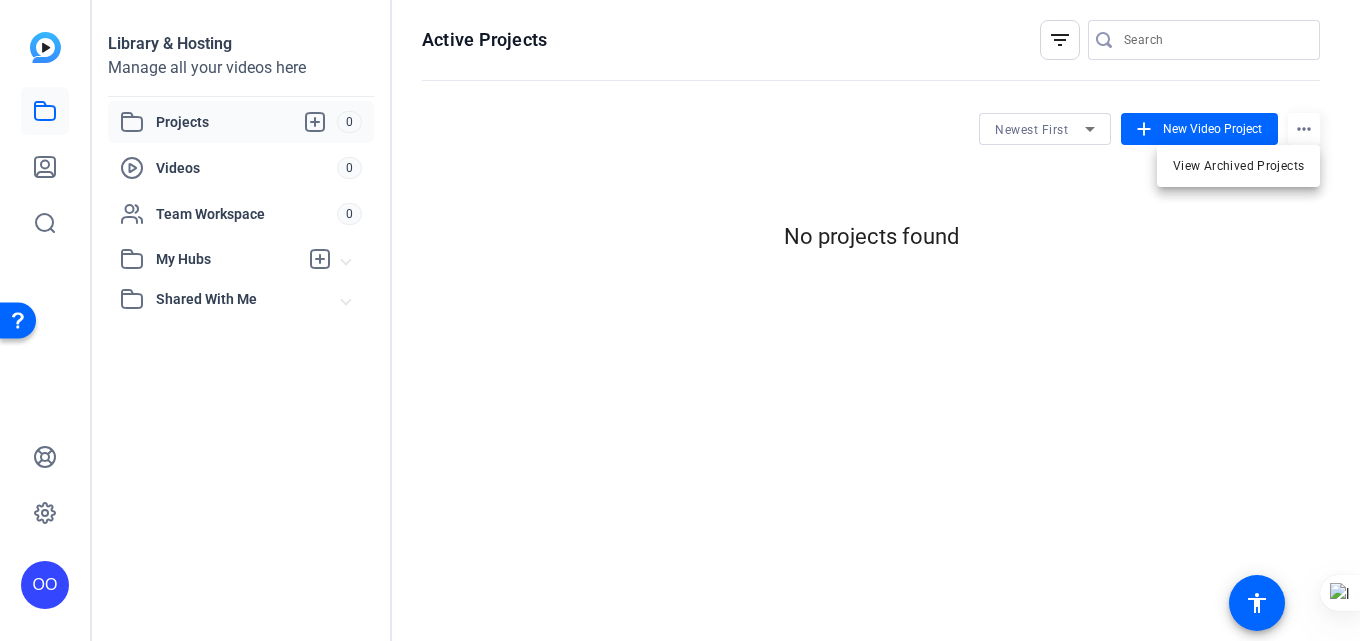 click at bounding box center [680, 320] 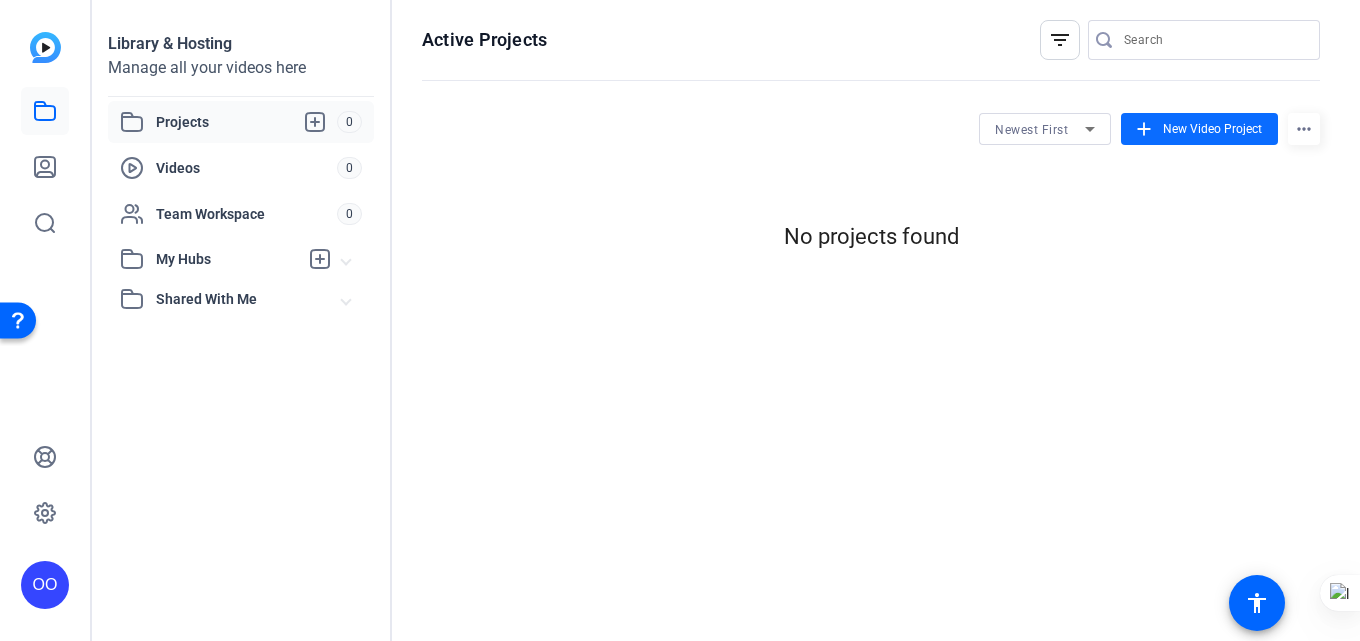 click on "New Video Project" 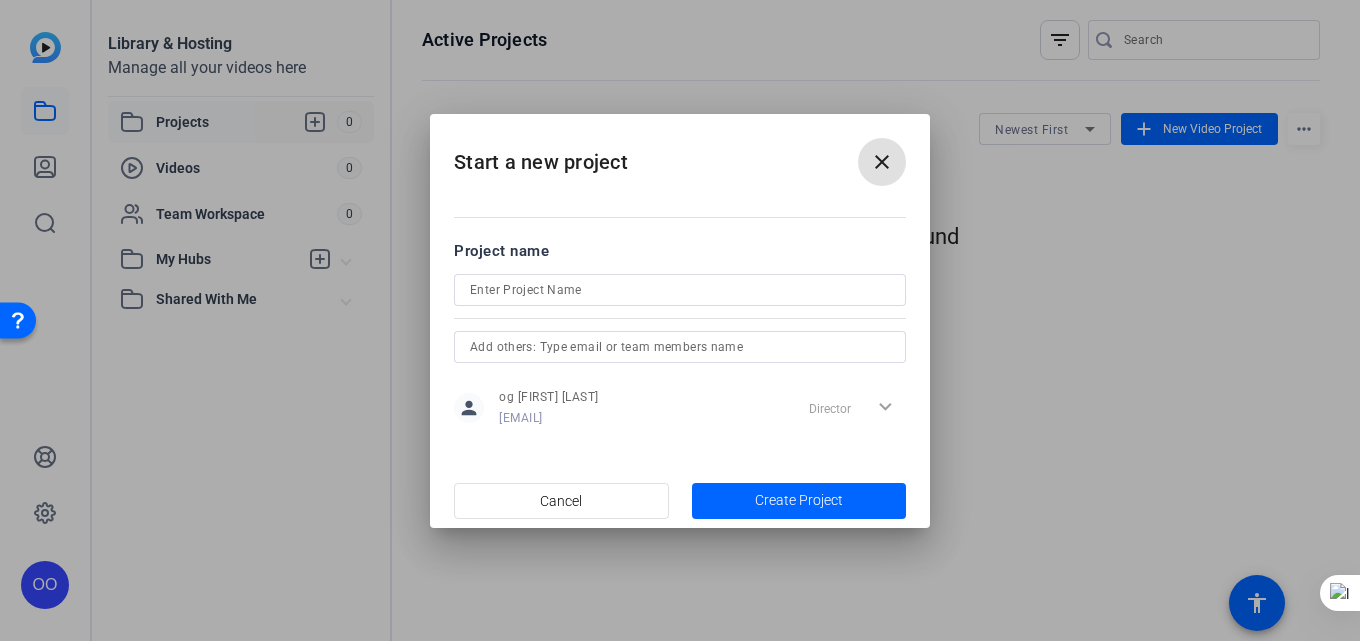 click at bounding box center [680, 290] 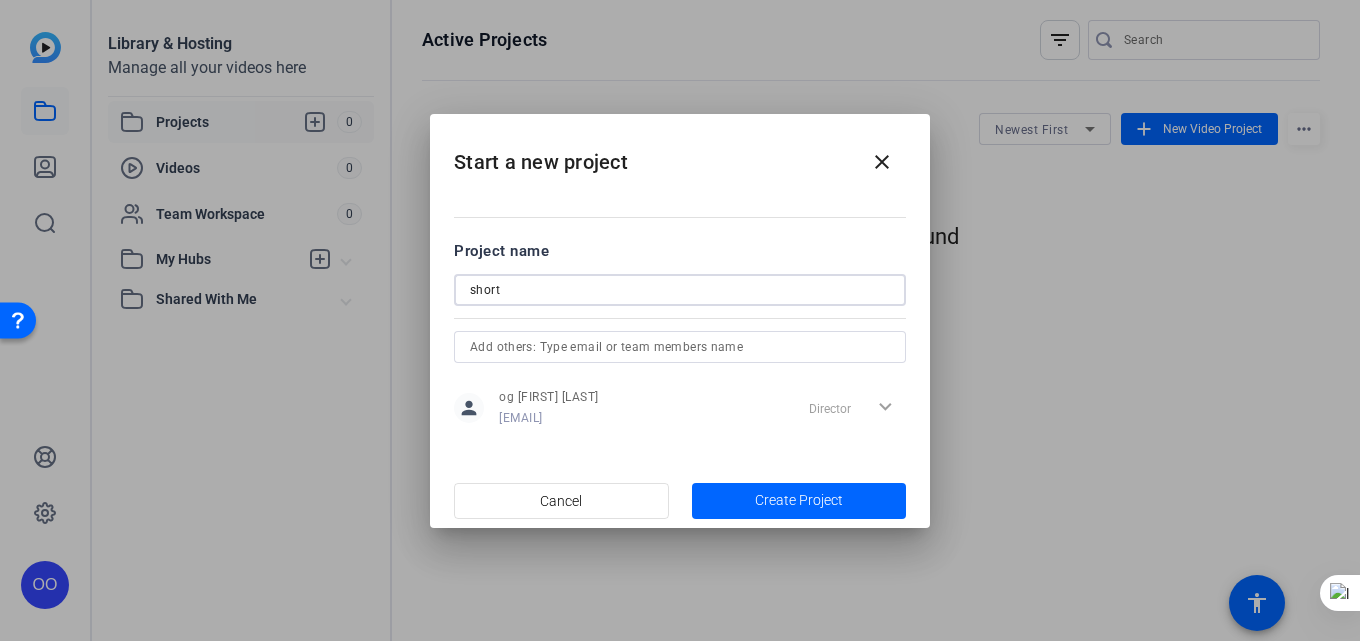 type on "short" 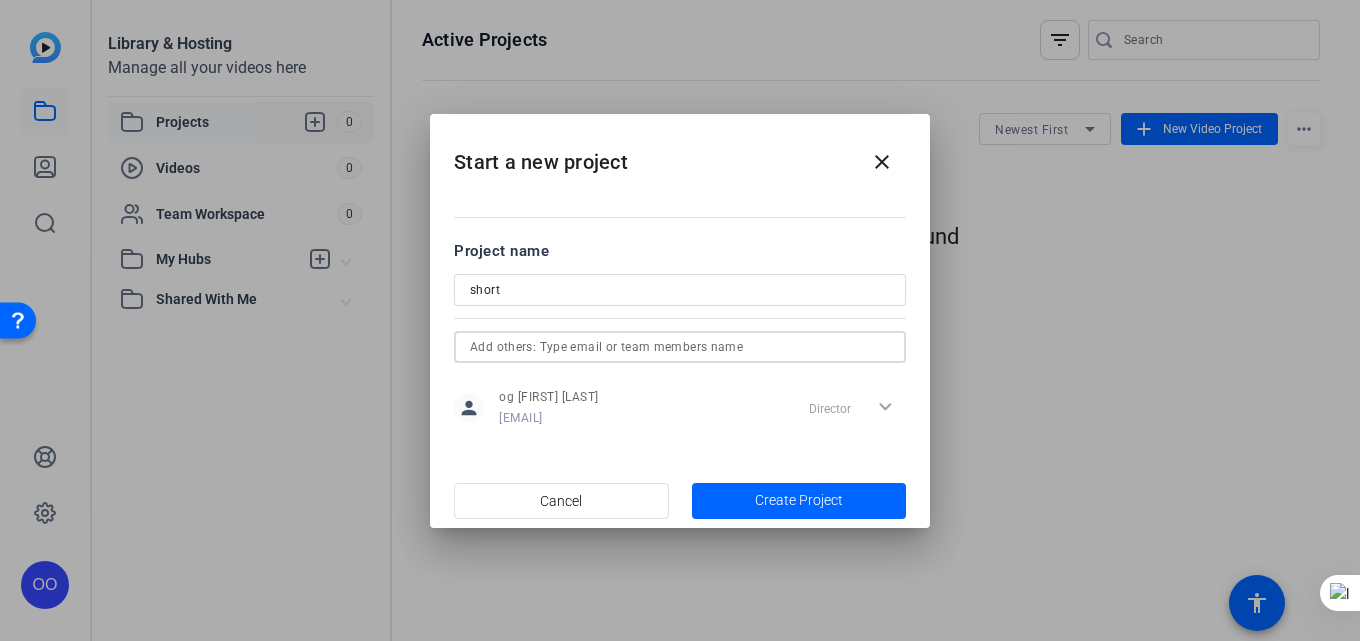 click at bounding box center [680, 347] 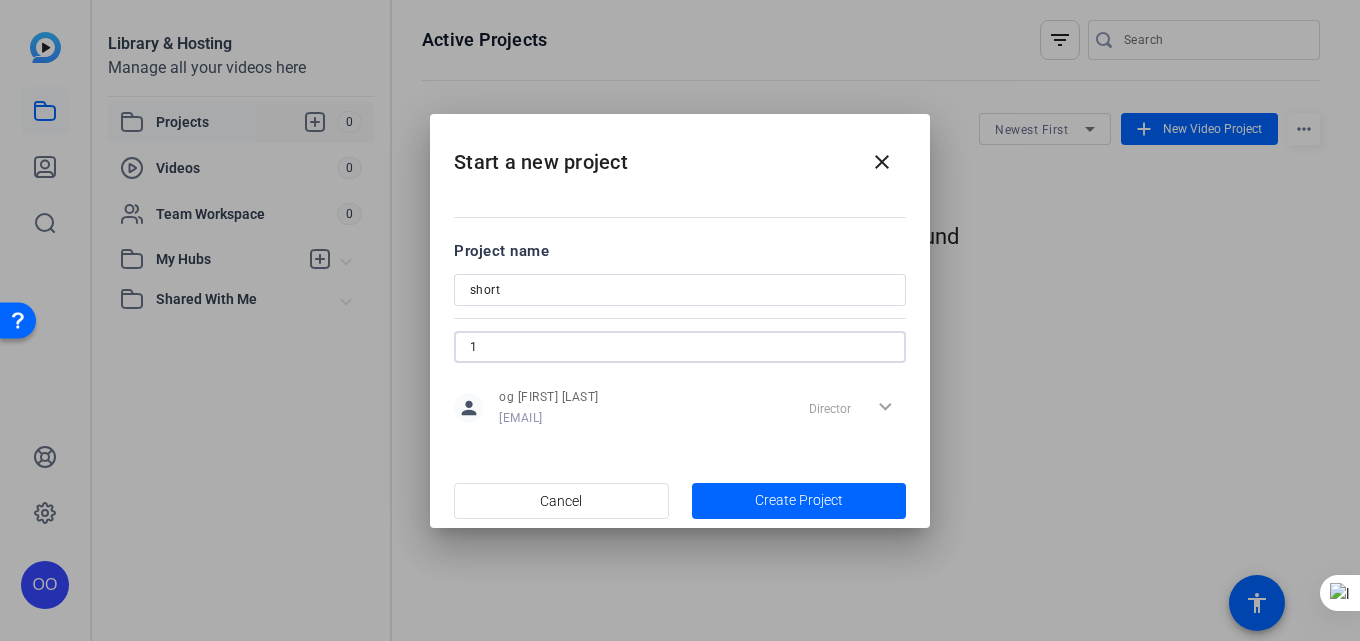 type on "1" 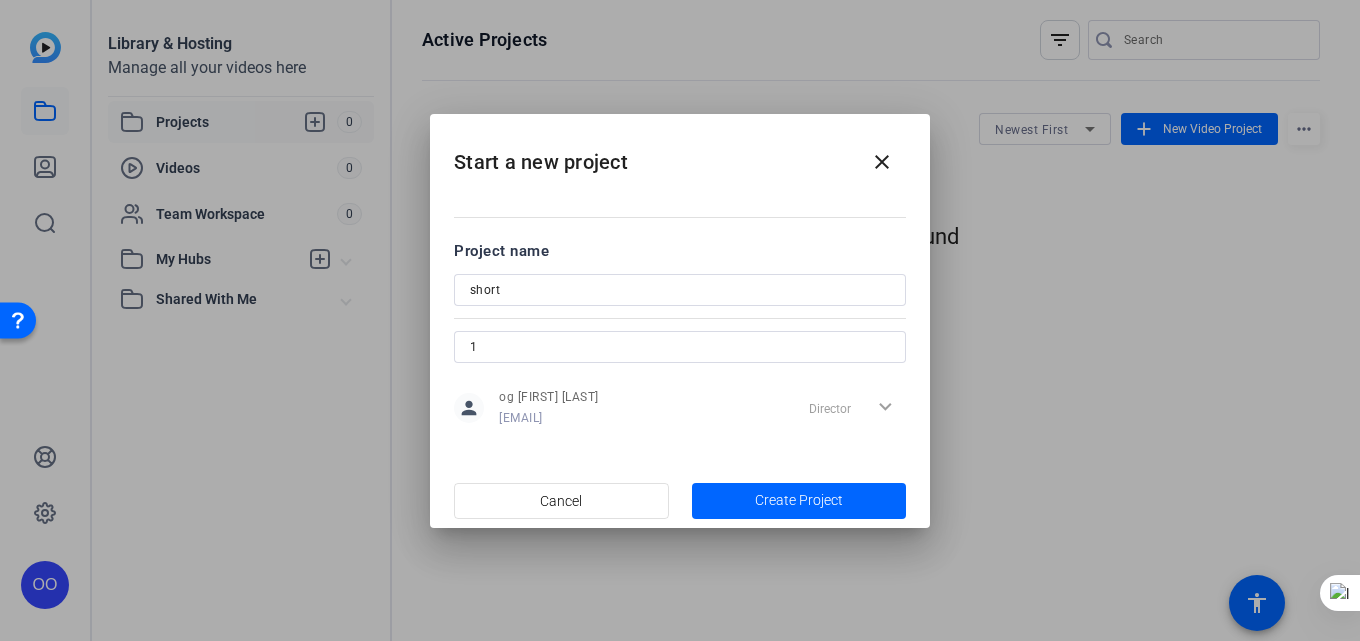 click on "[EMAIL]" 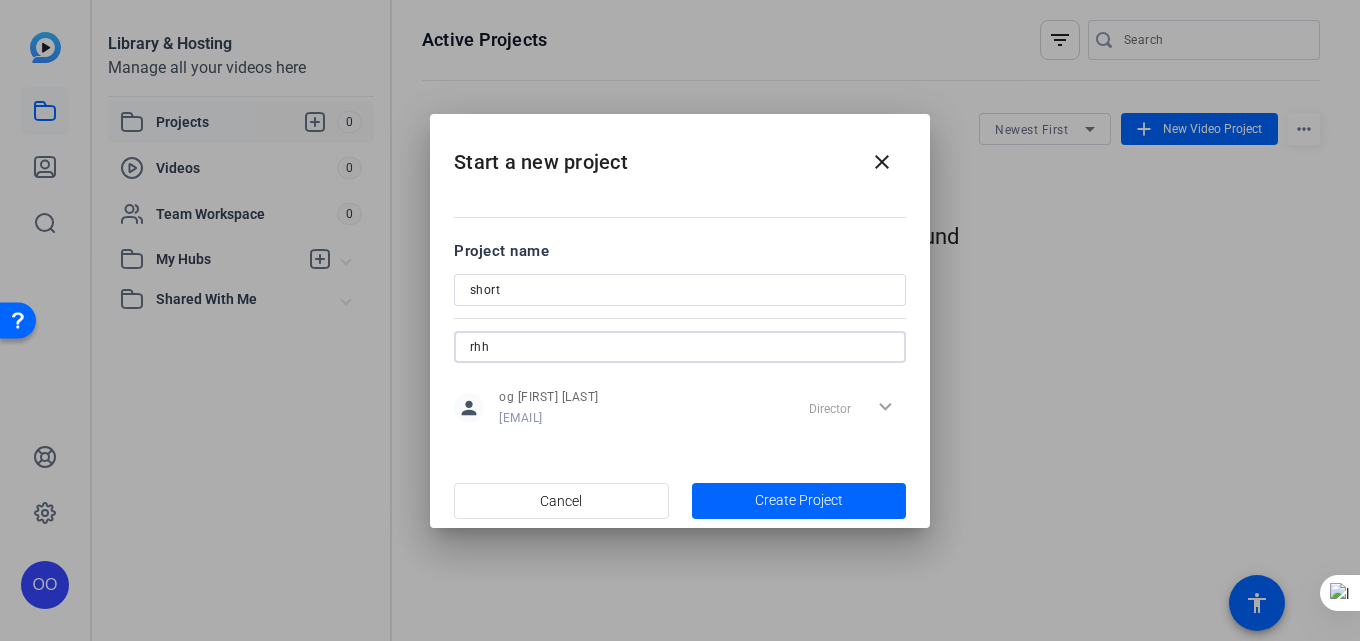 type on "rhh" 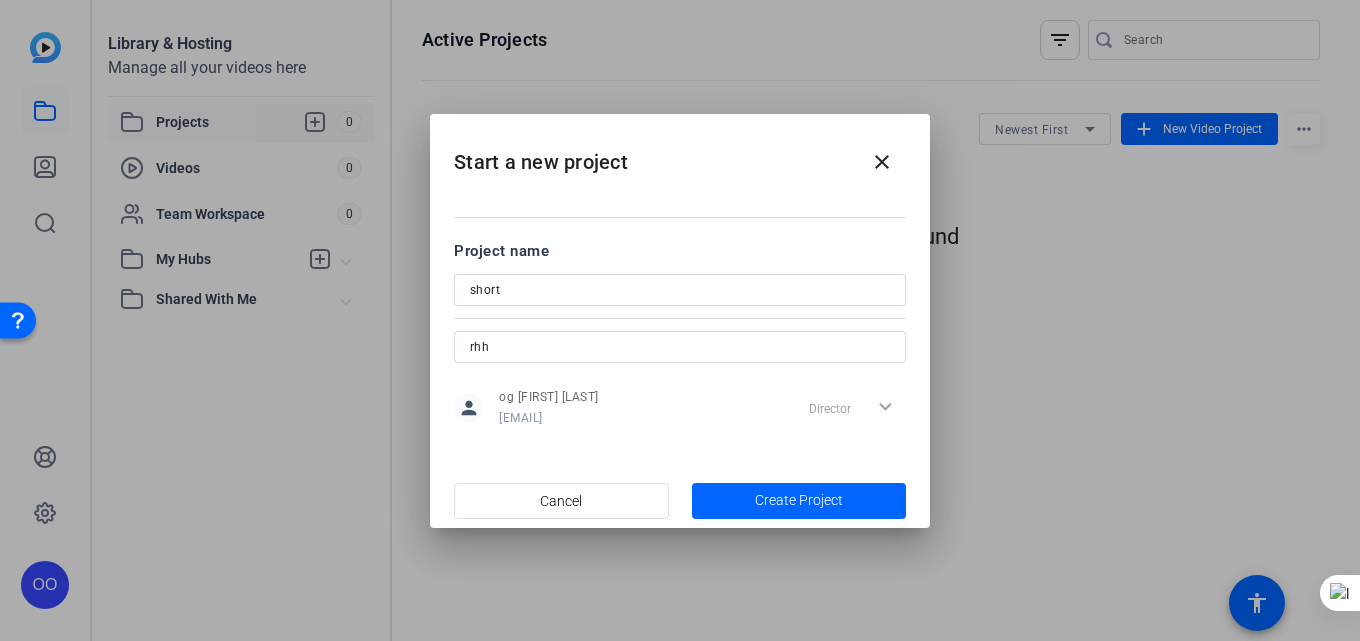 click on "Project name short rhh person og [FIRST] [LAST] [EMAIL] Director expand_more" at bounding box center [680, 334] 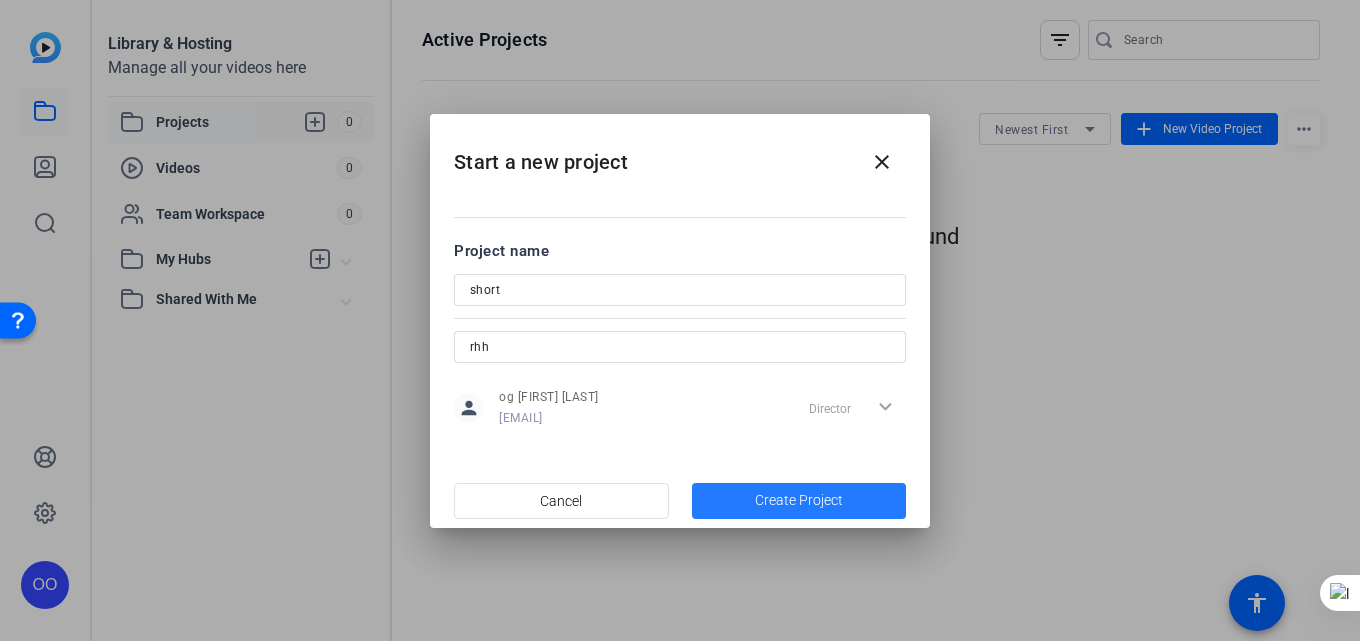 click 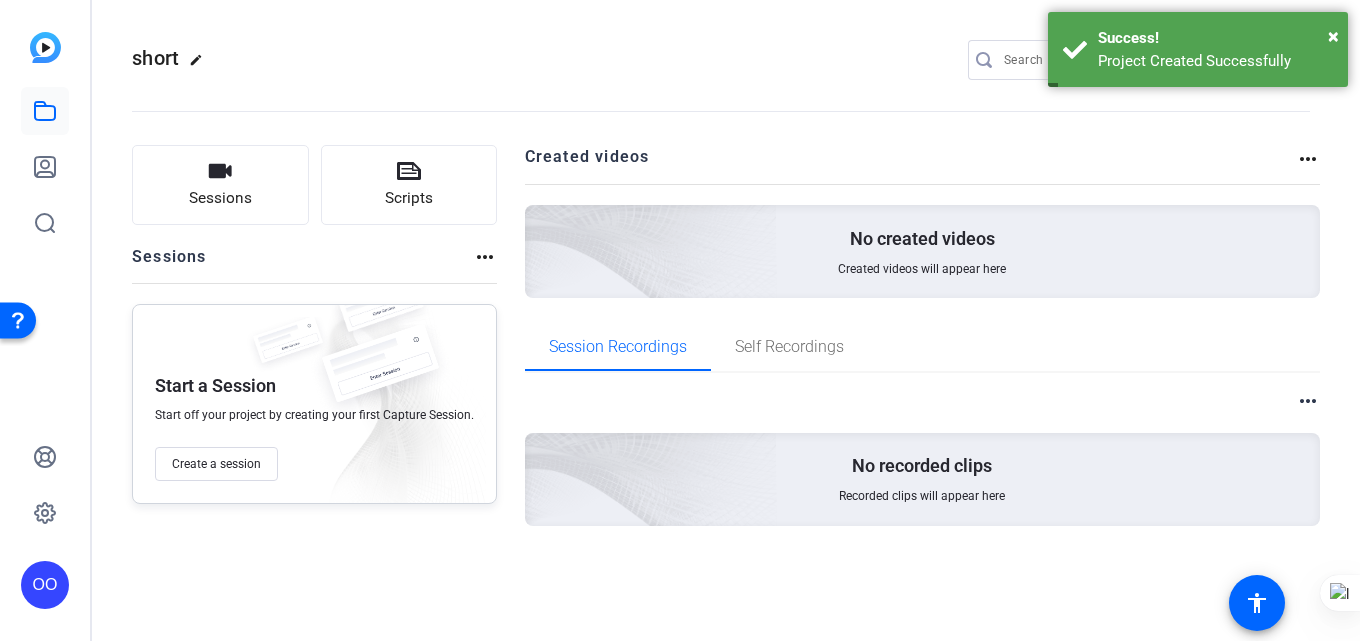 click 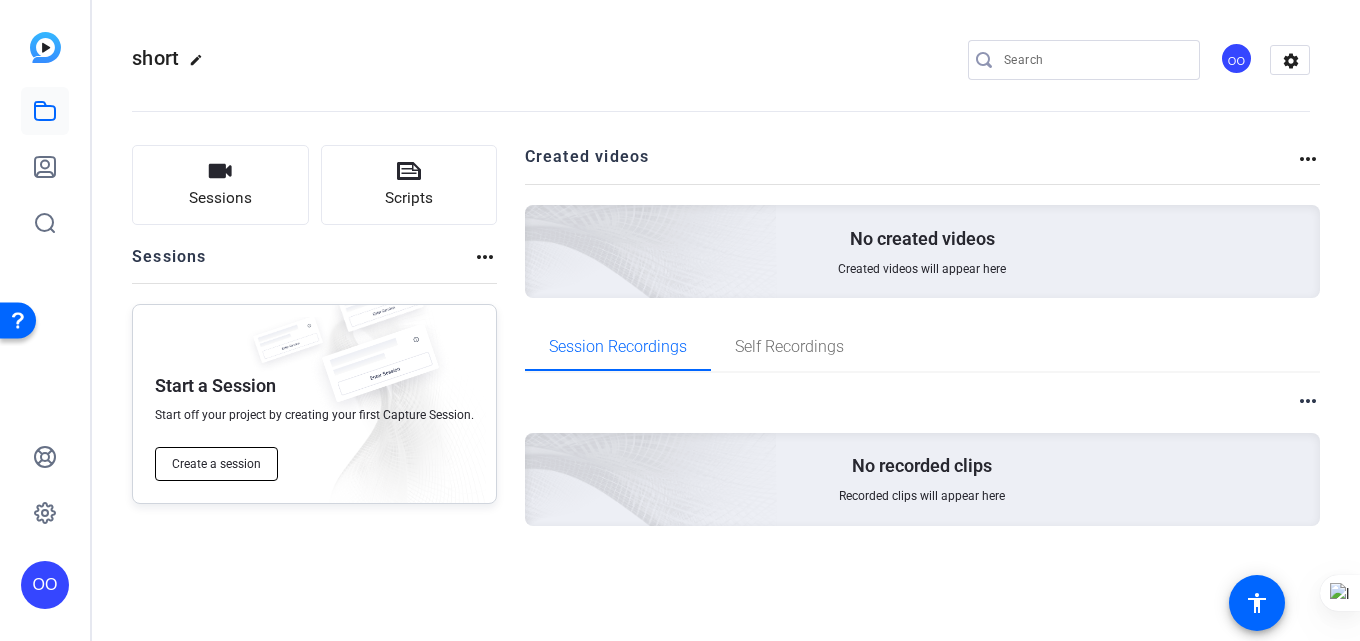 click on "Create a session" 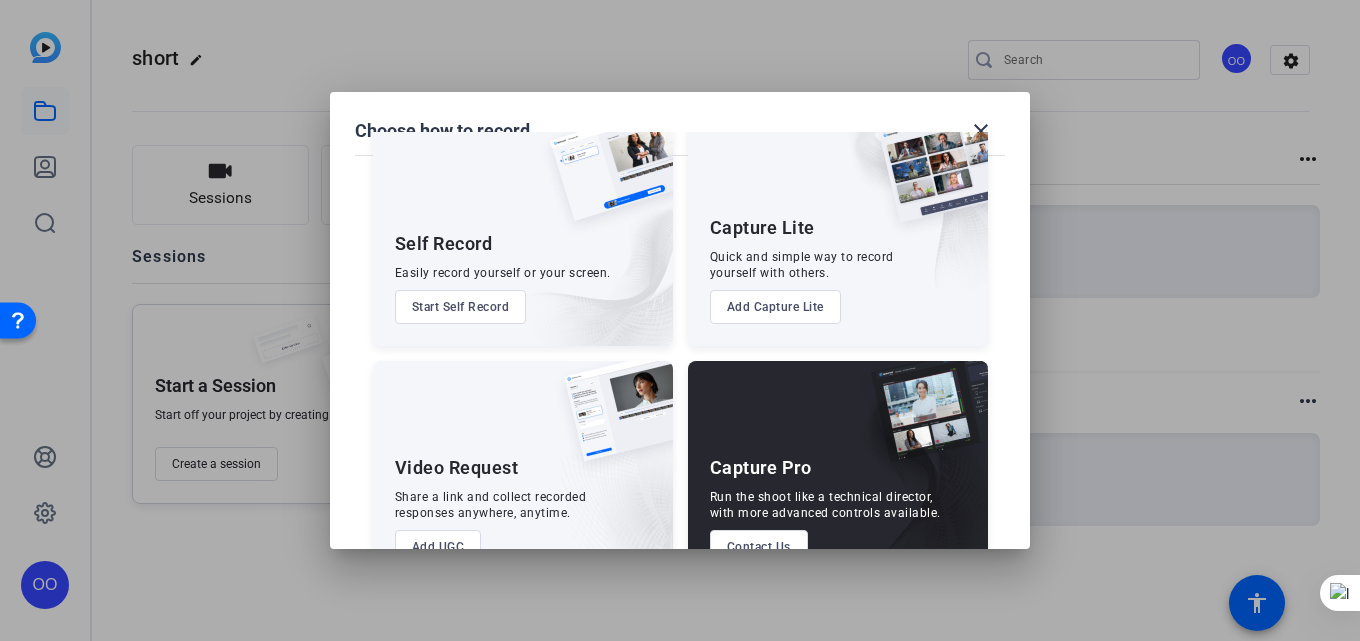 scroll, scrollTop: 0, scrollLeft: 0, axis: both 